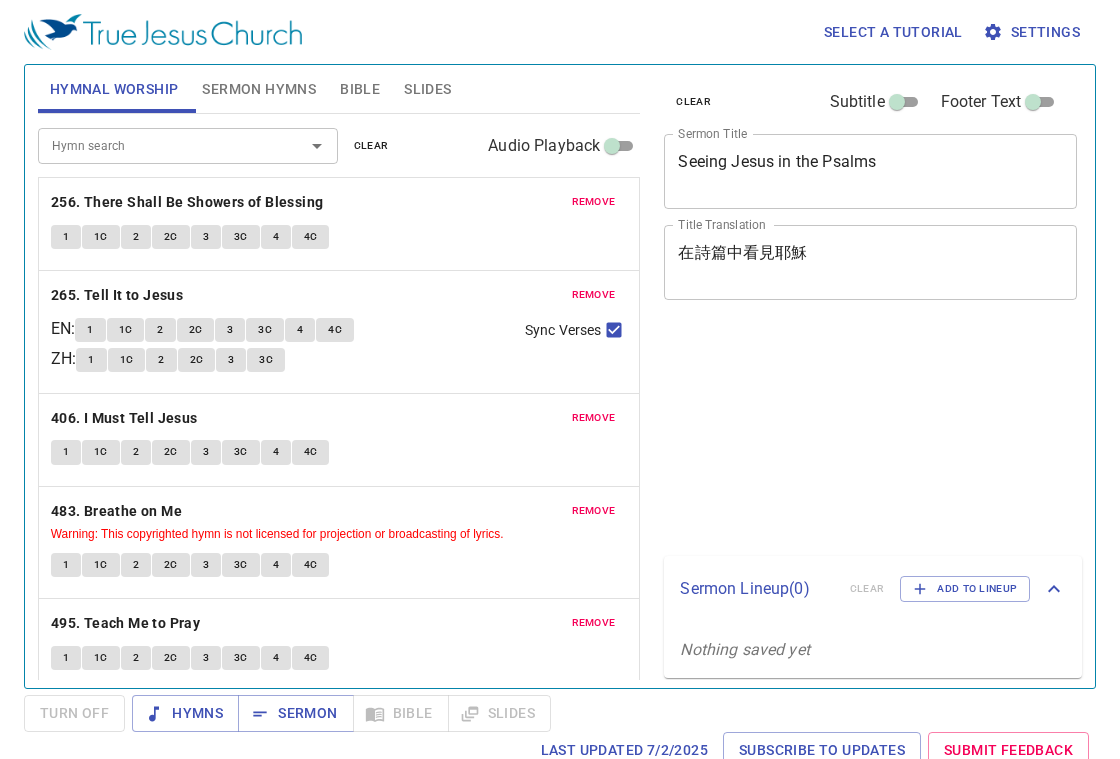 scroll, scrollTop: 0, scrollLeft: 0, axis: both 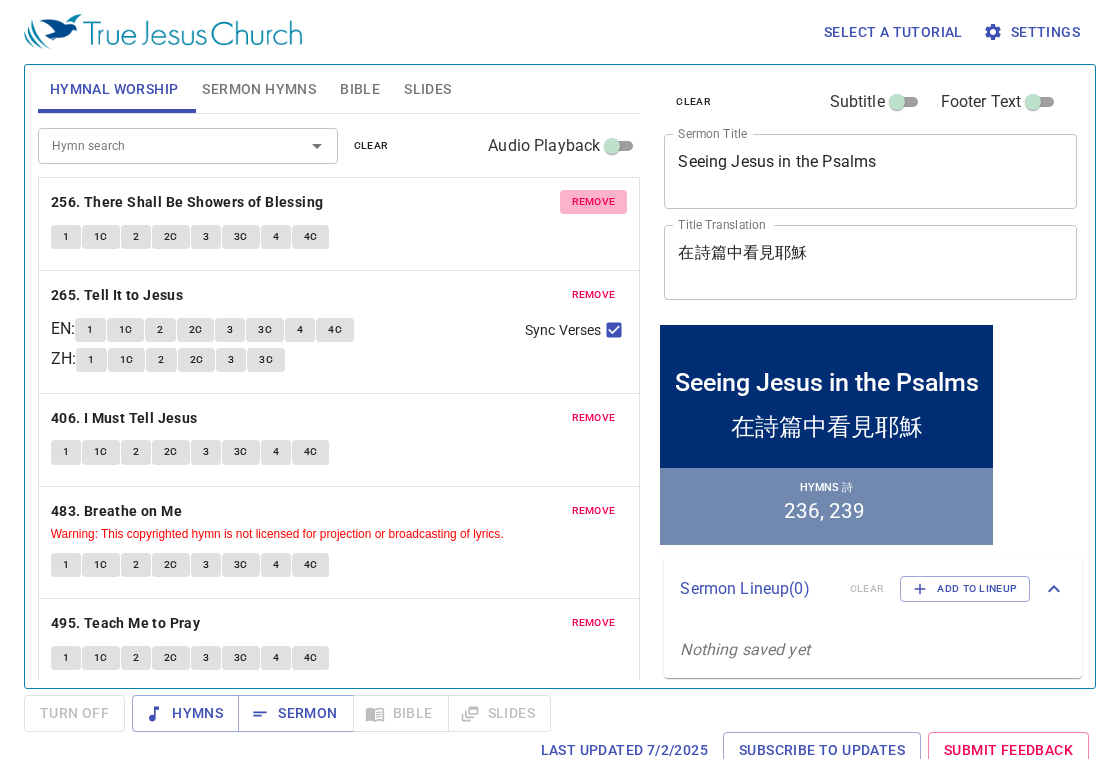 click on "remove" at bounding box center (594, 202) 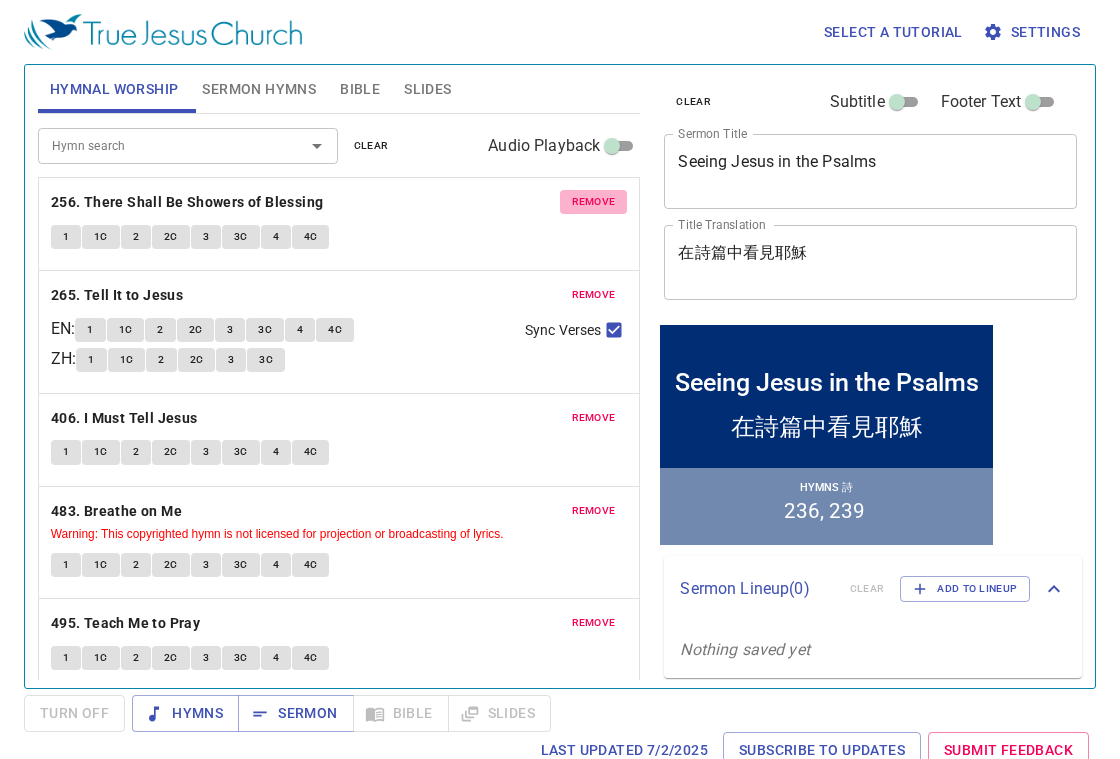 click on "remove" at bounding box center (594, 295) 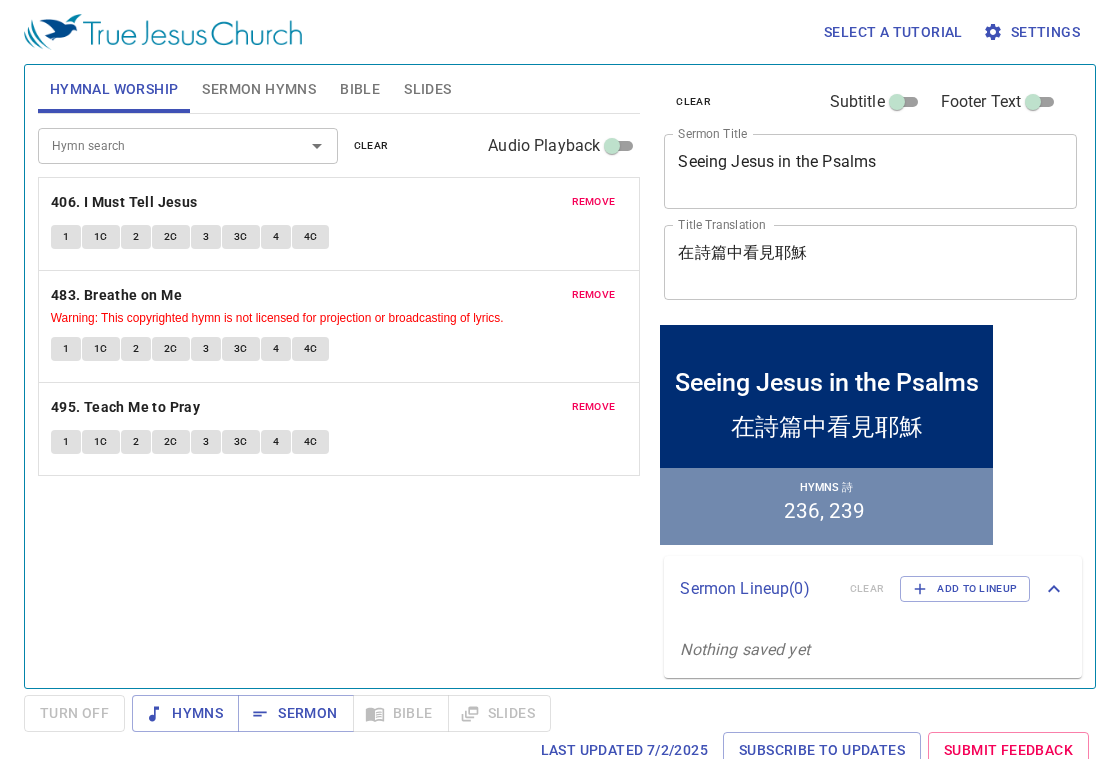 click on "remove" at bounding box center [594, 202] 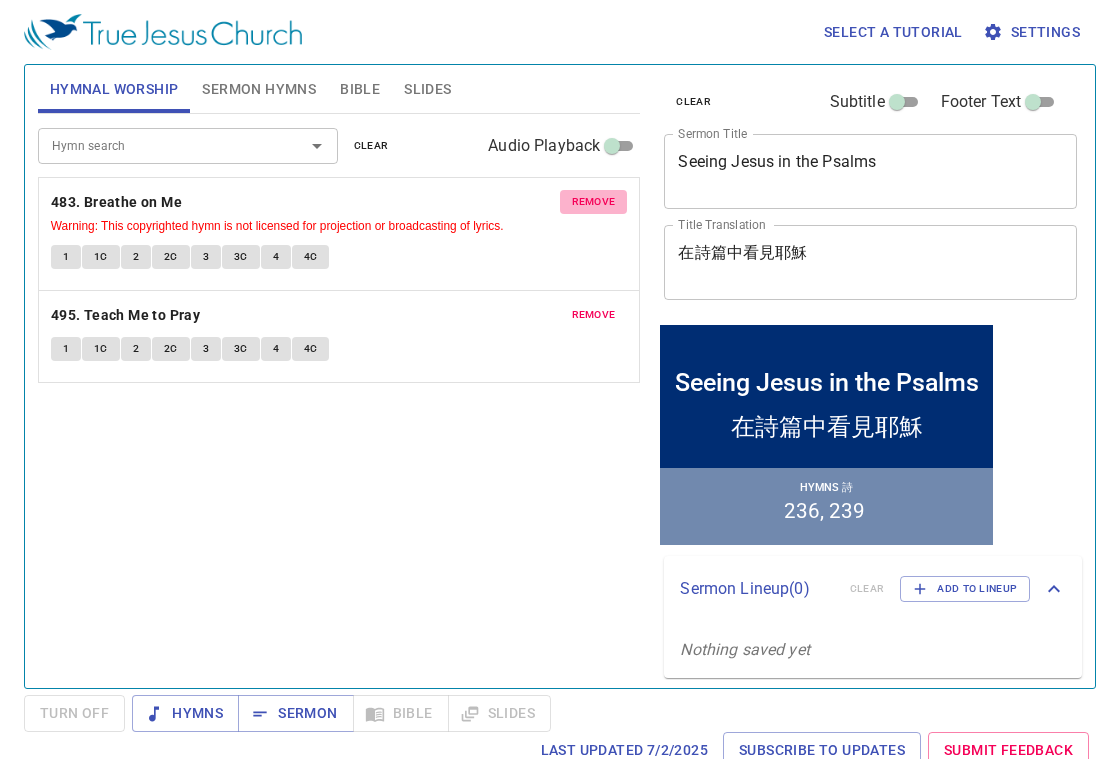 click on "remove" at bounding box center (594, 202) 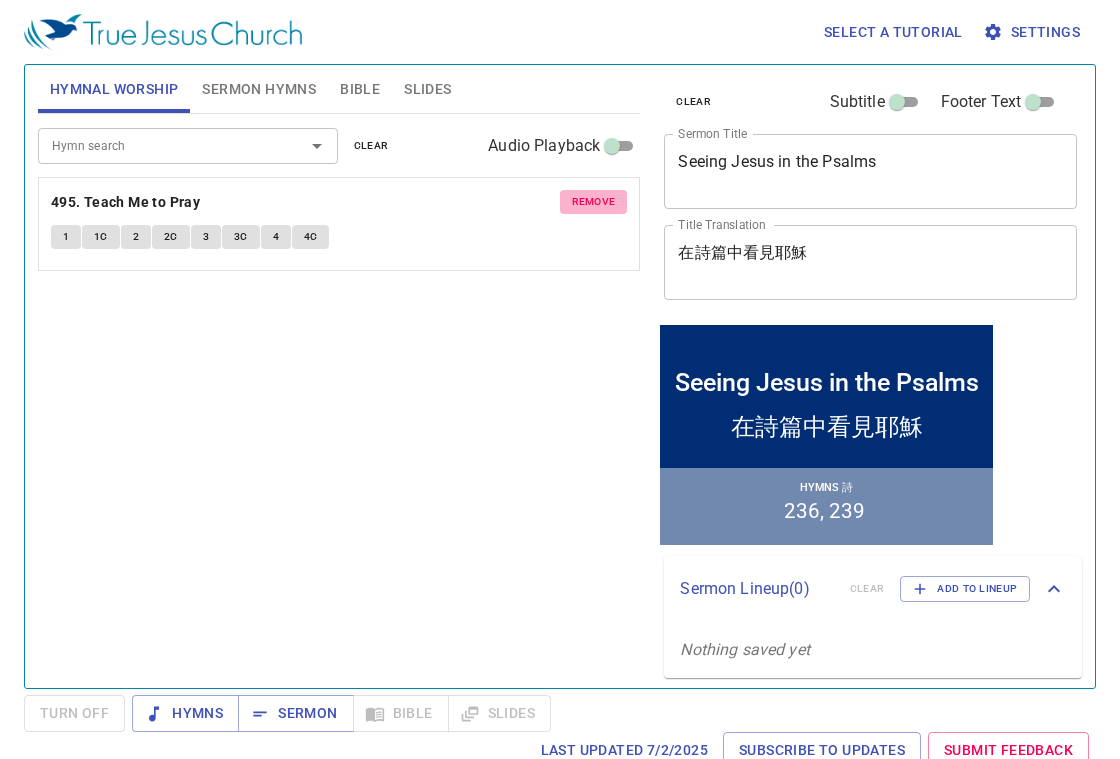click on "remove" at bounding box center [594, 202] 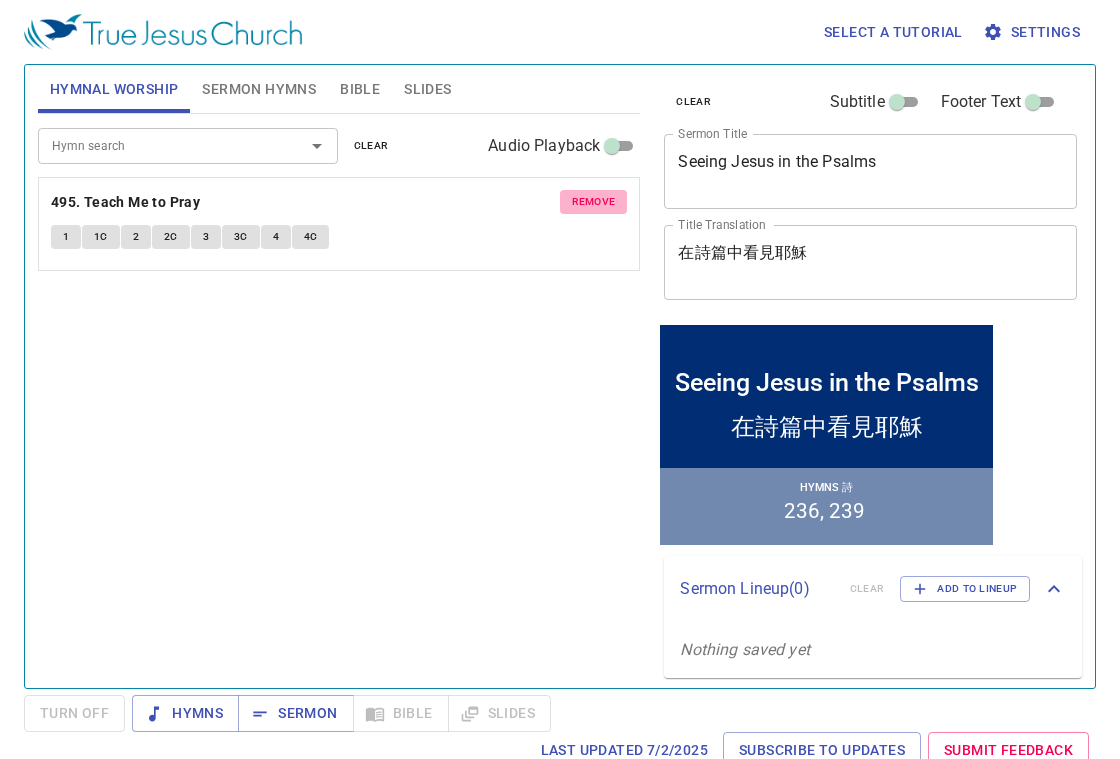 click on "Hymn search Hymn search   clear Audio Playback remove 495. Teach Me to Pray   1 1C 2 2C 3 3C 4 4C" at bounding box center [339, 392] 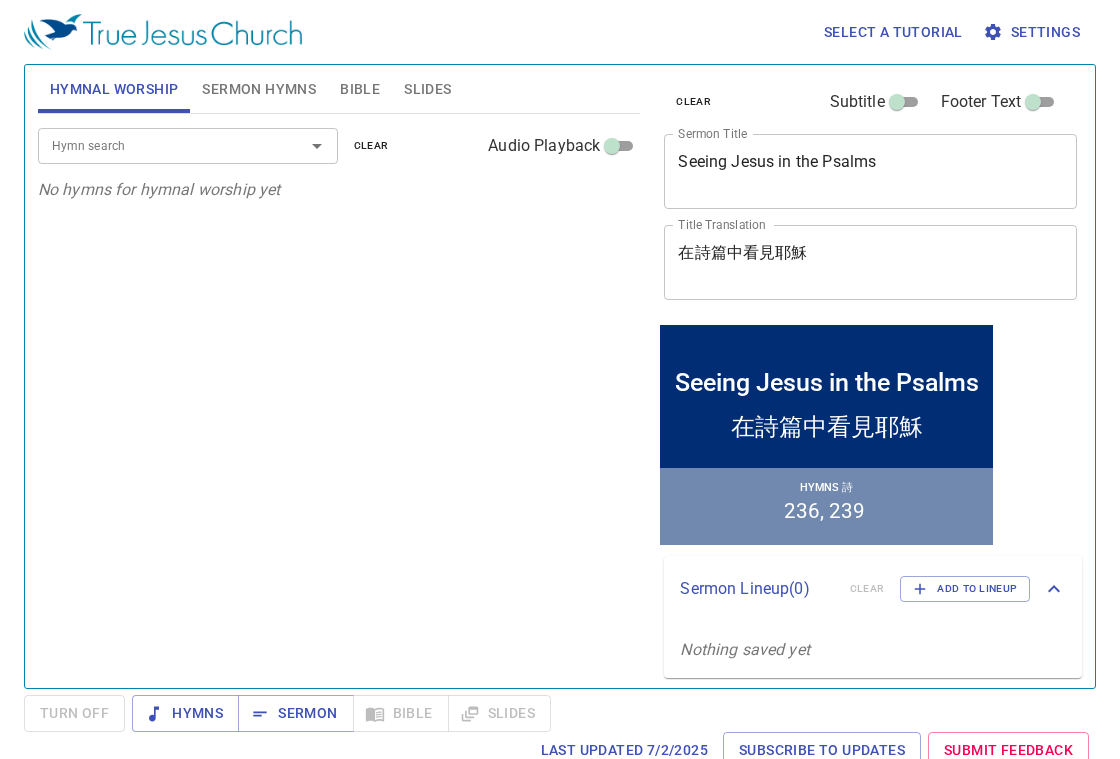 click on "Sermon Hymns" at bounding box center [259, 89] 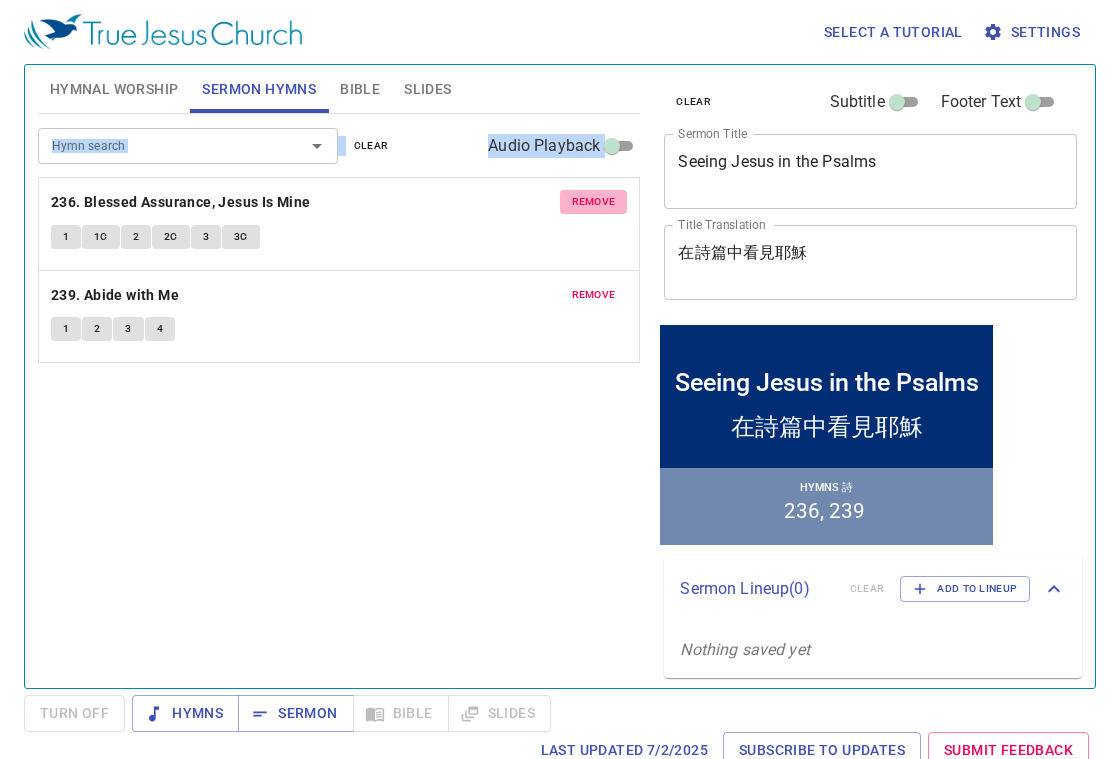 click on "remove" at bounding box center [594, 202] 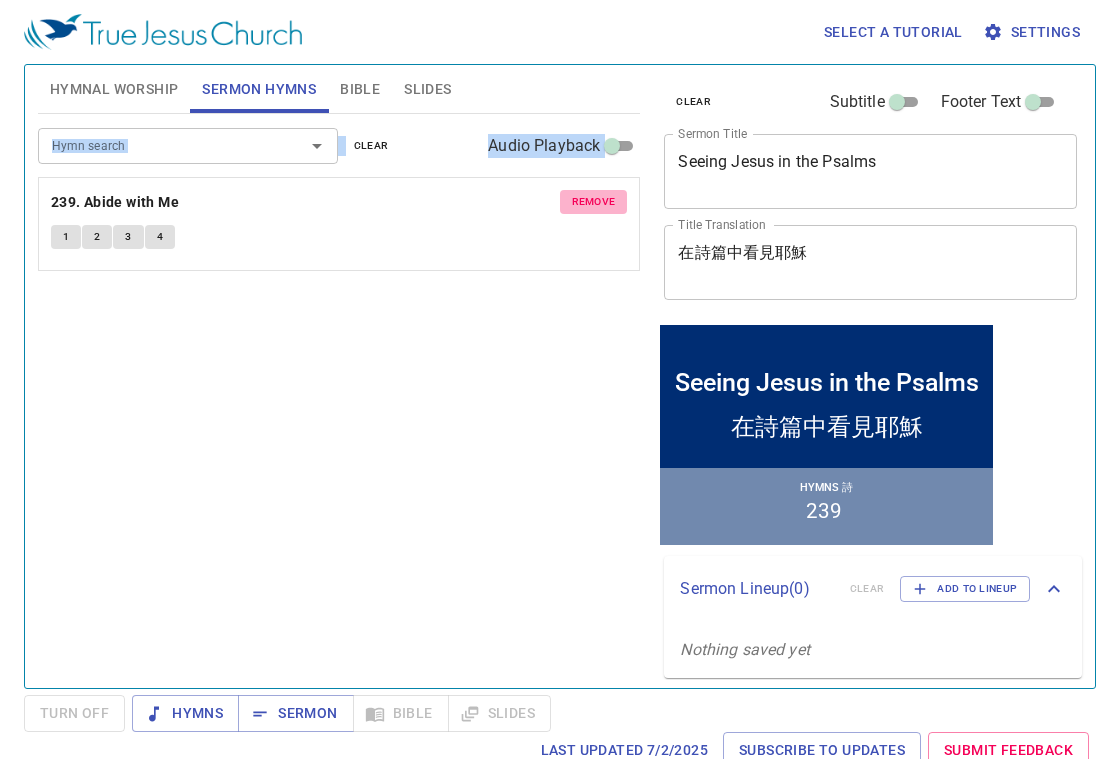 click on "remove" at bounding box center [594, 202] 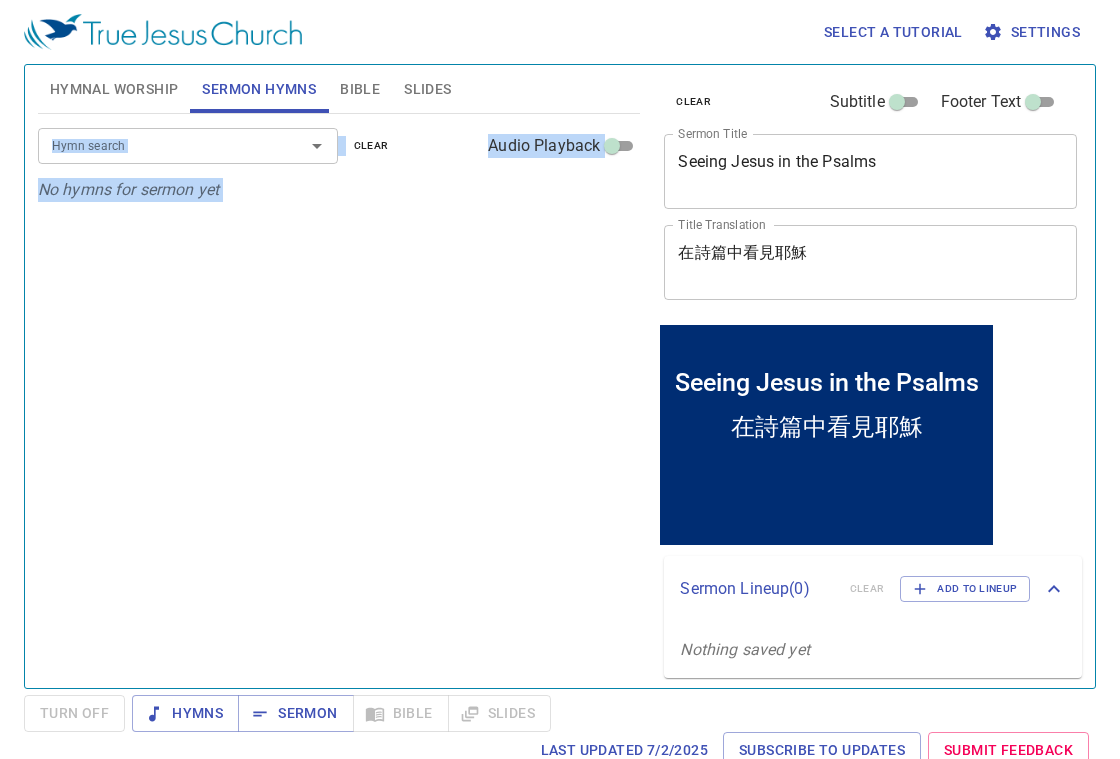 click on "Hymn search Hymn search   clear Audio Playback No hymns for sermon yet" at bounding box center [339, 392] 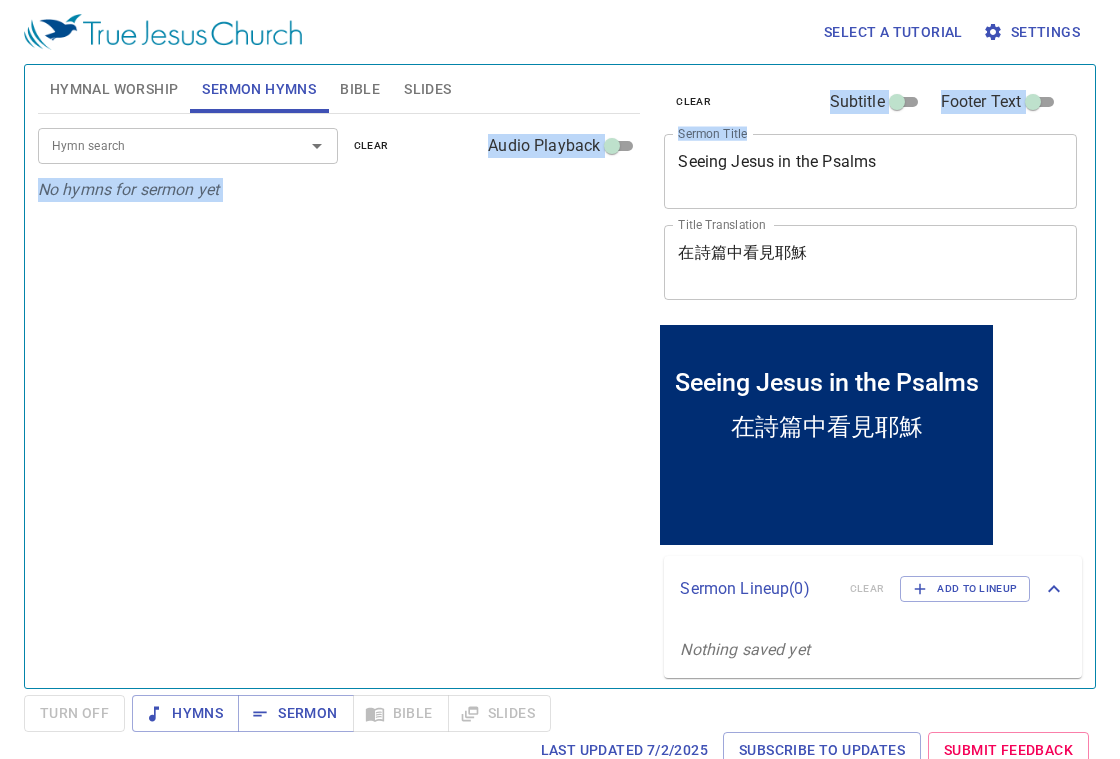 drag, startPoint x: 914, startPoint y: 147, endPoint x: 629, endPoint y: 157, distance: 285.17538 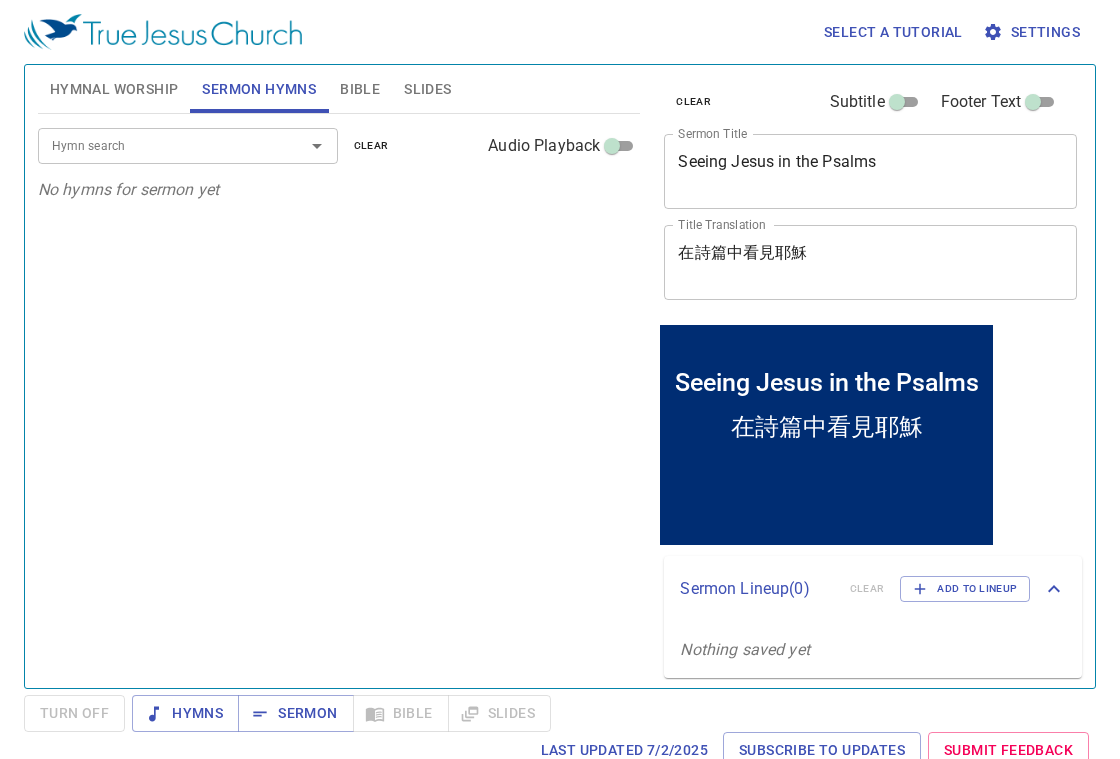 click on "在詩篇中看見耶穌 x Title Translation" at bounding box center [870, 262] 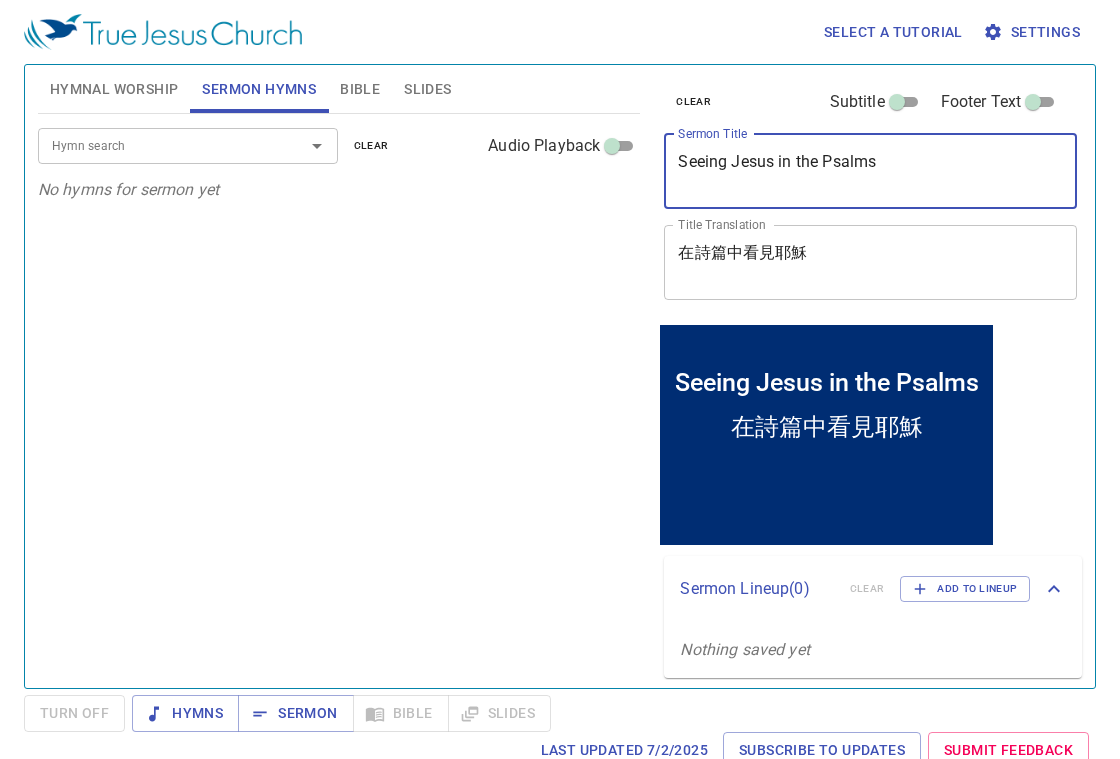 click on "Seeing Jesus in the Psalms" at bounding box center (870, 171) 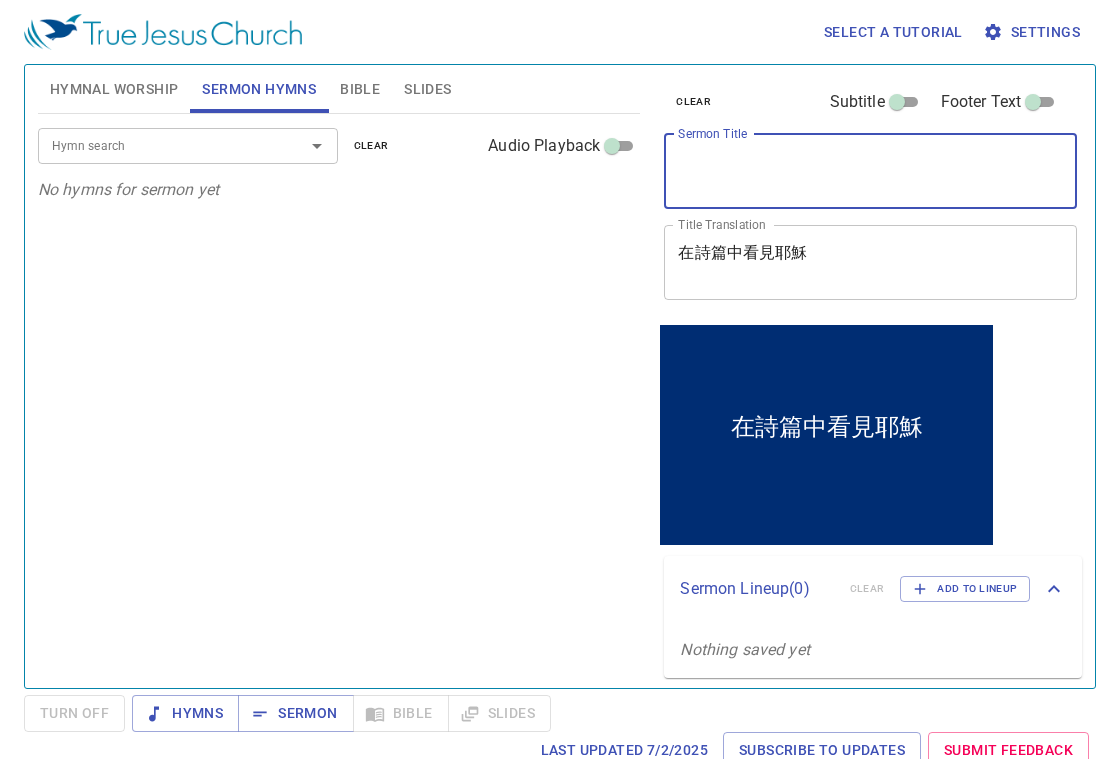 type 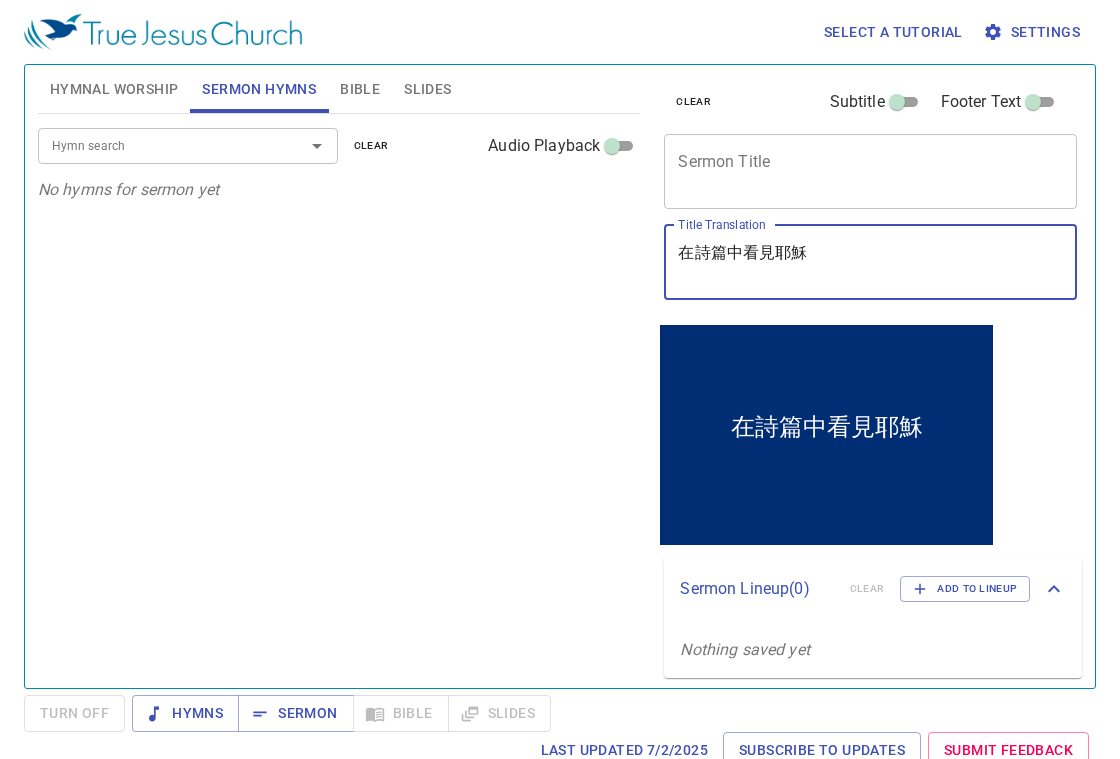 click on "在詩篇中看見耶穌" at bounding box center (870, 262) 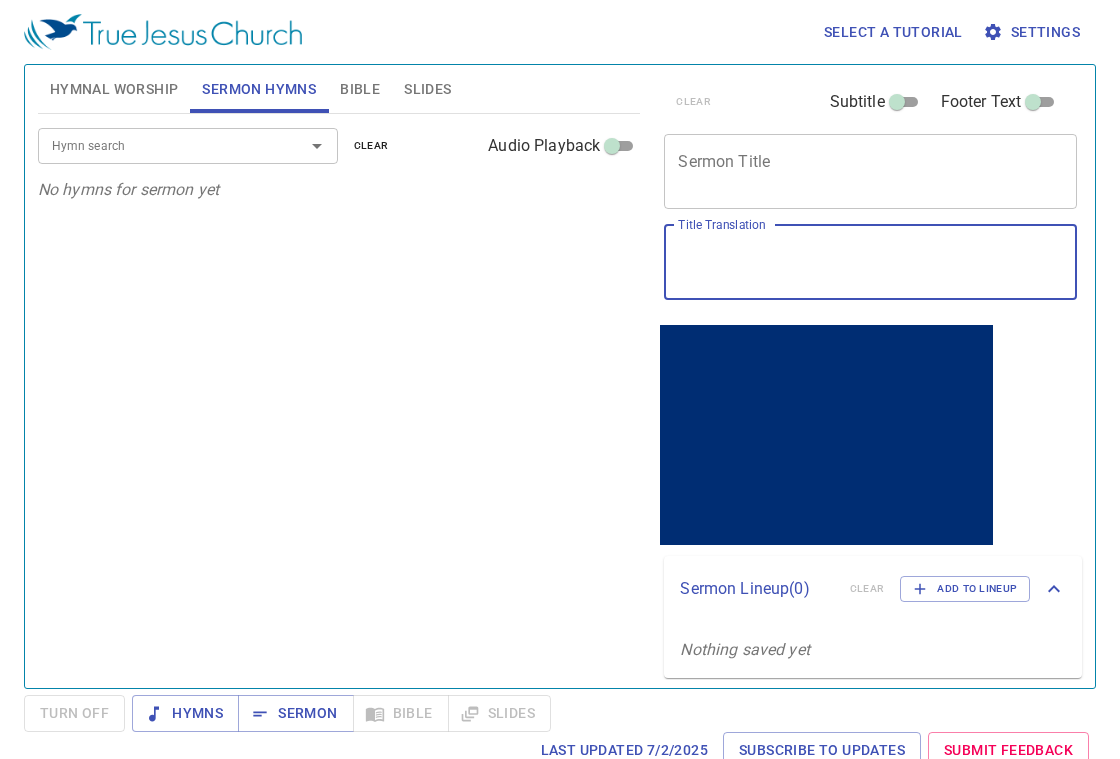 type 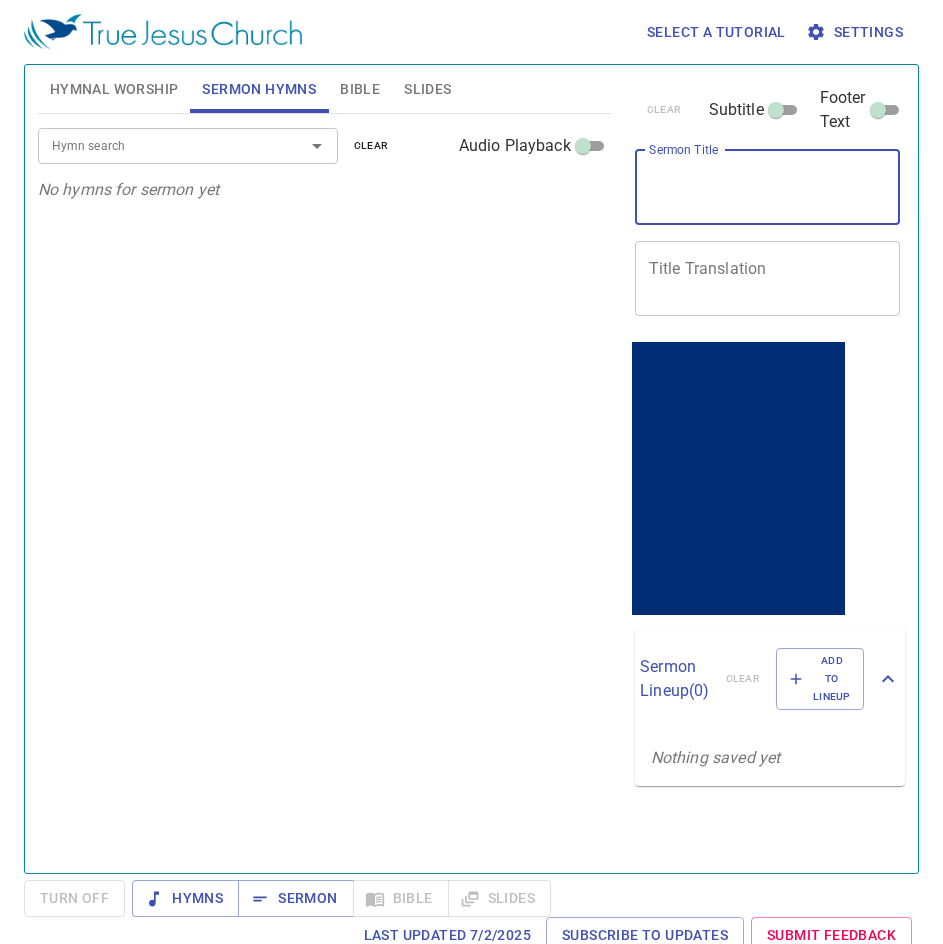 click on "Sermon Title" at bounding box center (768, 187) 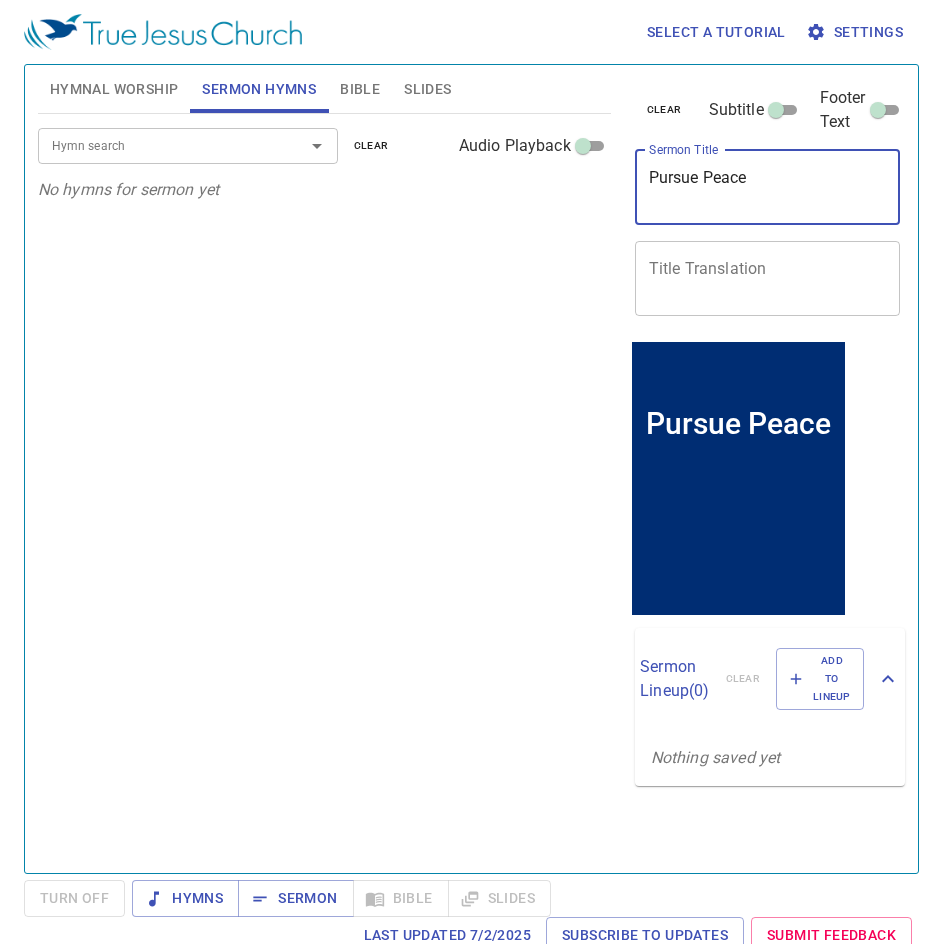 type on "Pursue Peace" 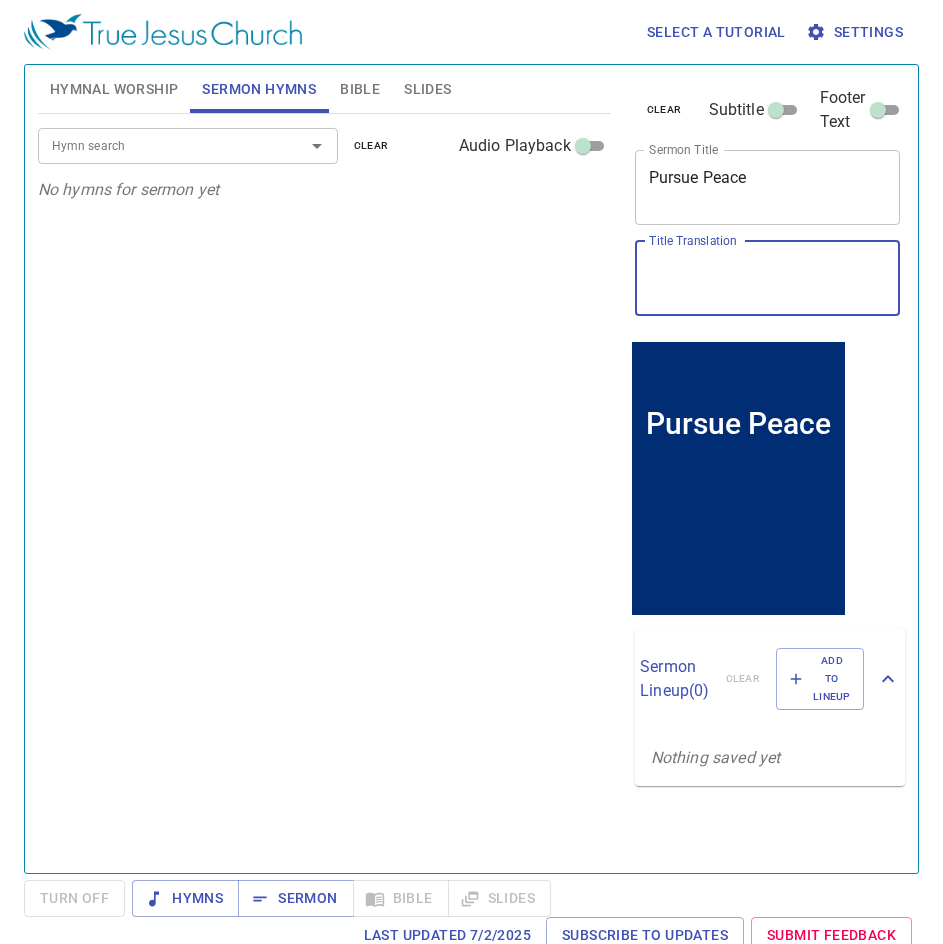 click on "Title Translation" at bounding box center (768, 278) 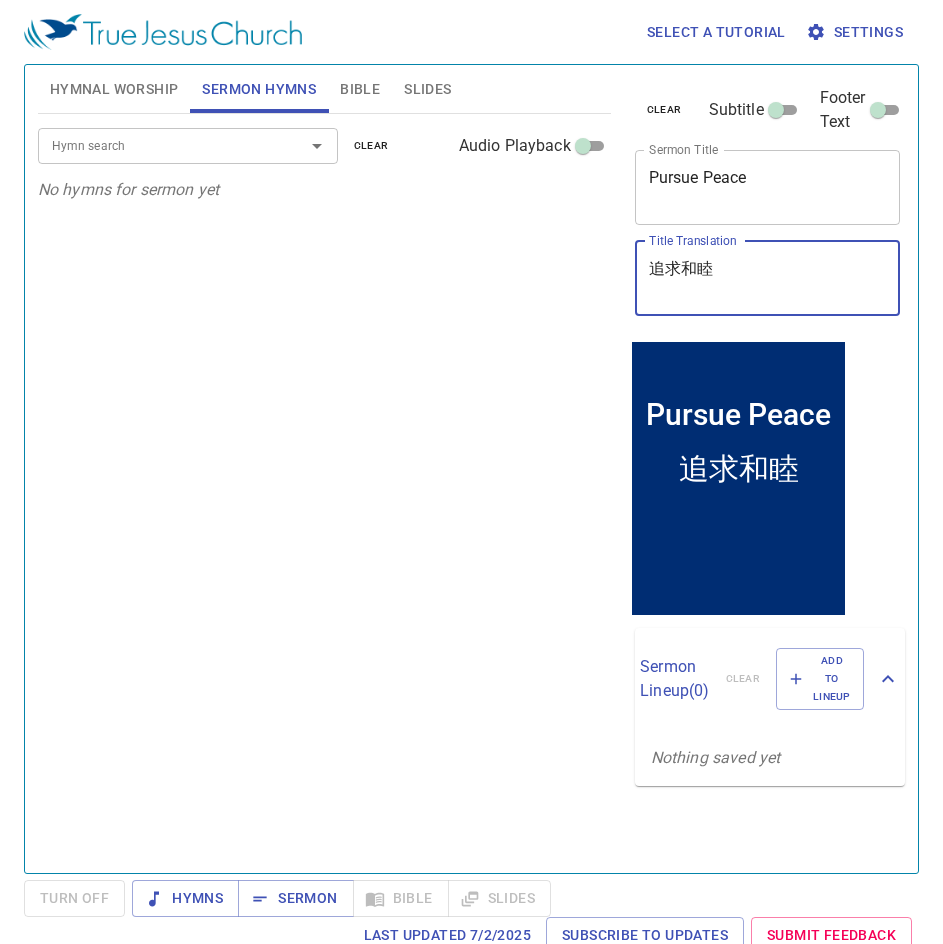 type on "追求和睦" 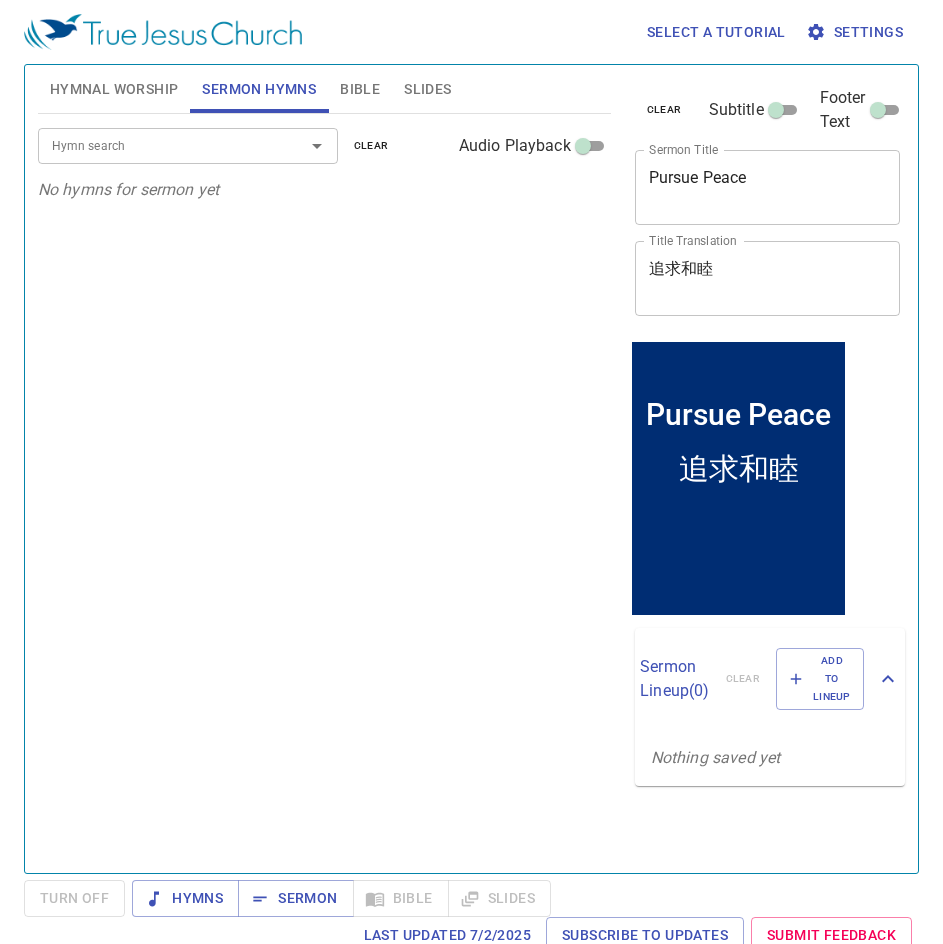 click on "Hymn search" at bounding box center (158, 145) 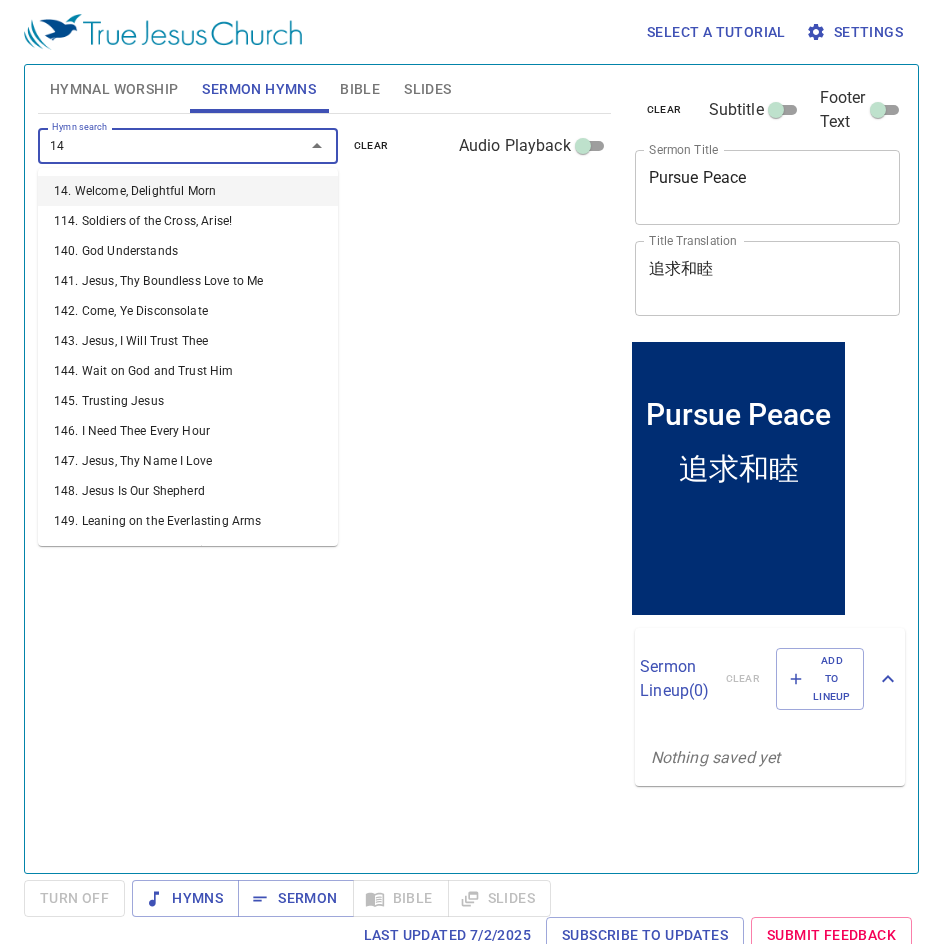 type on "145" 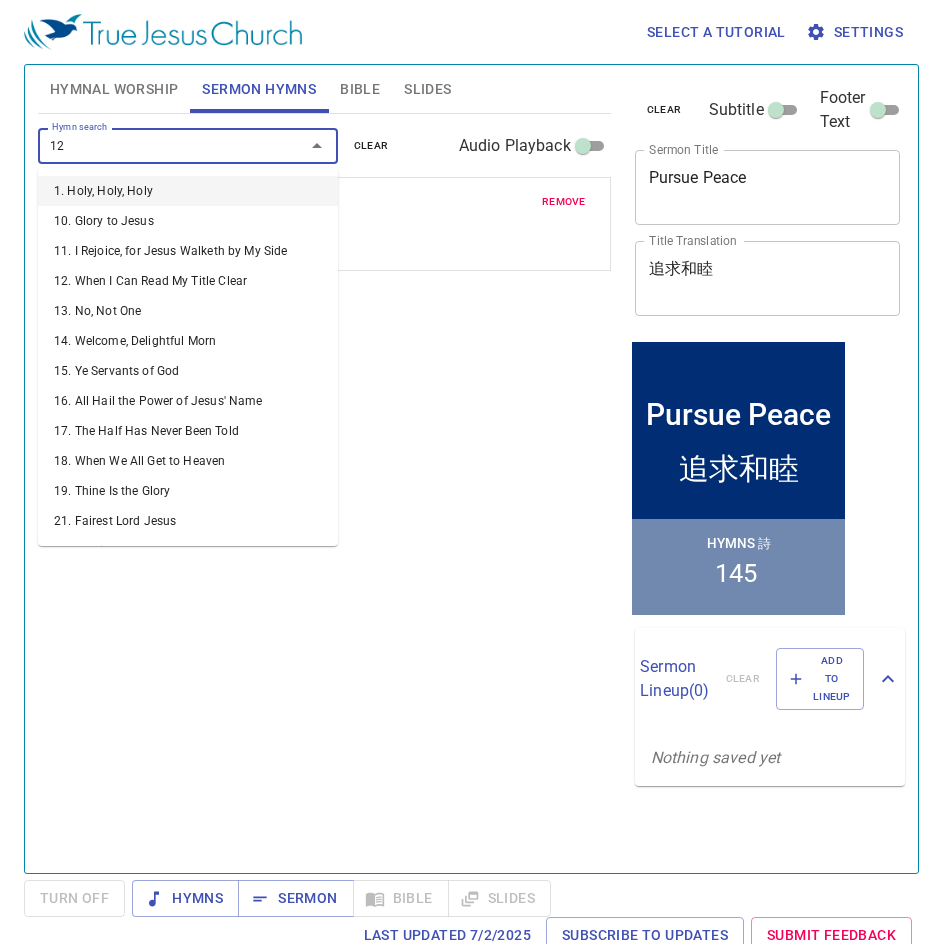 type on "122" 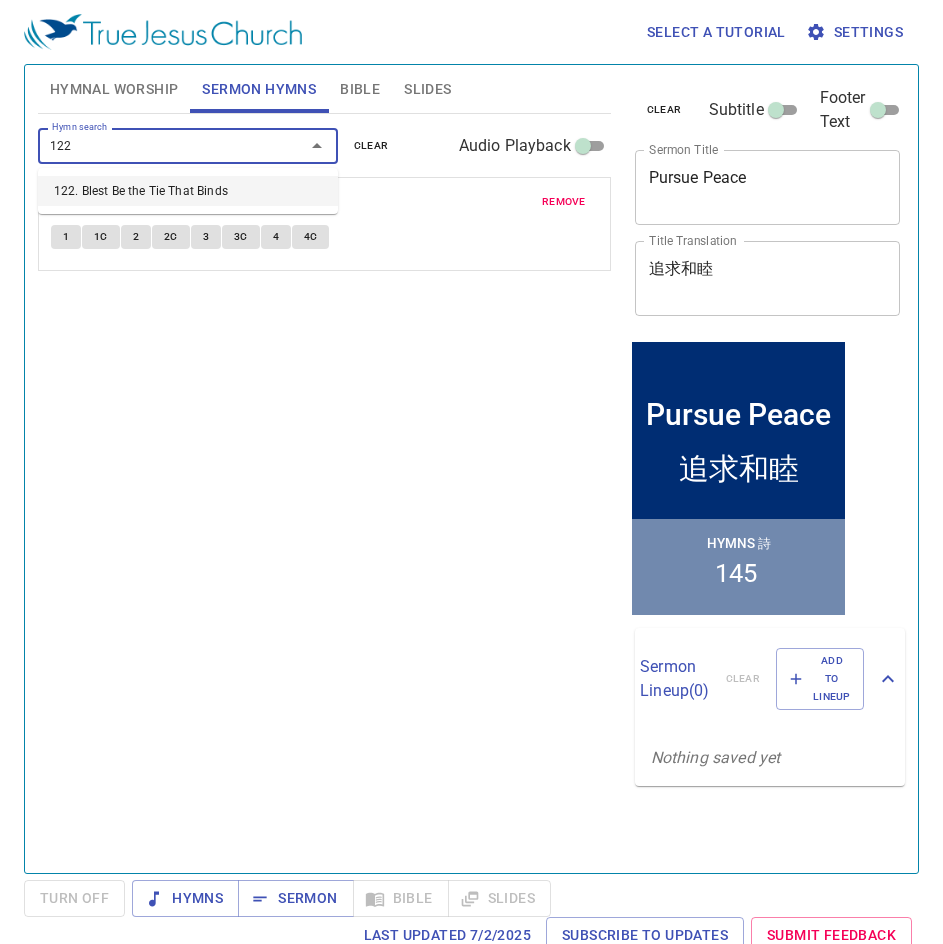 type 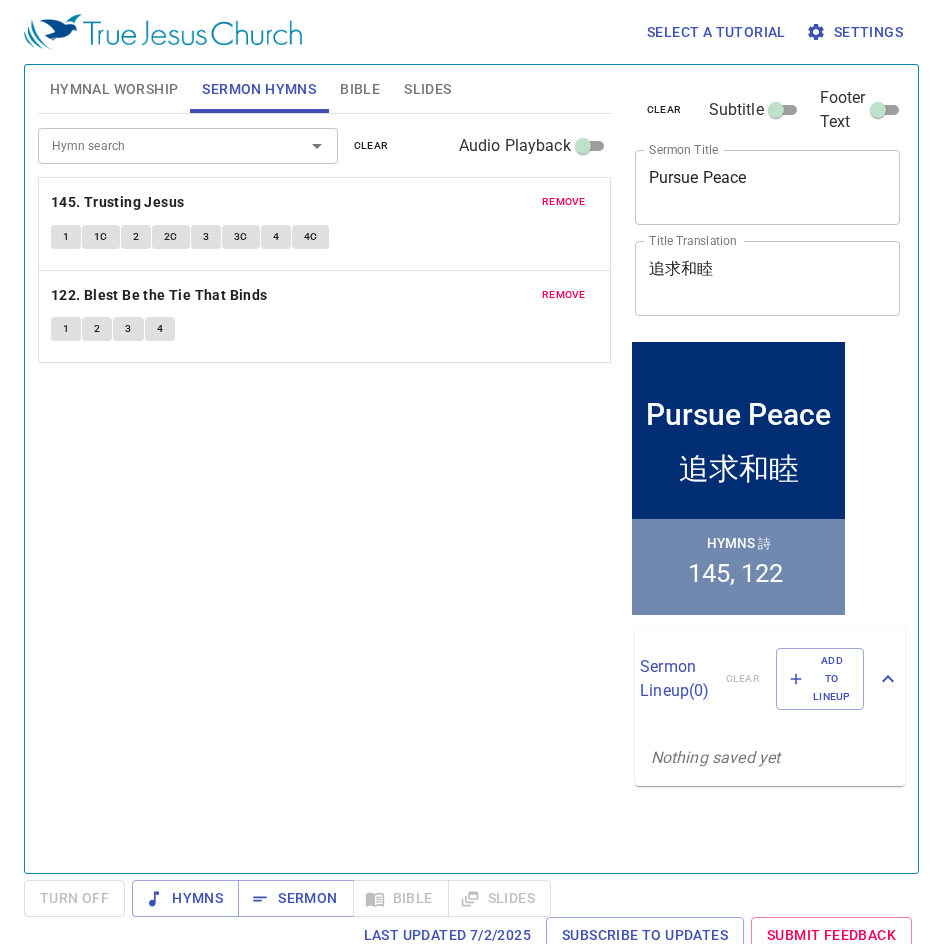 click on "Hymnal Worship" at bounding box center [114, 89] 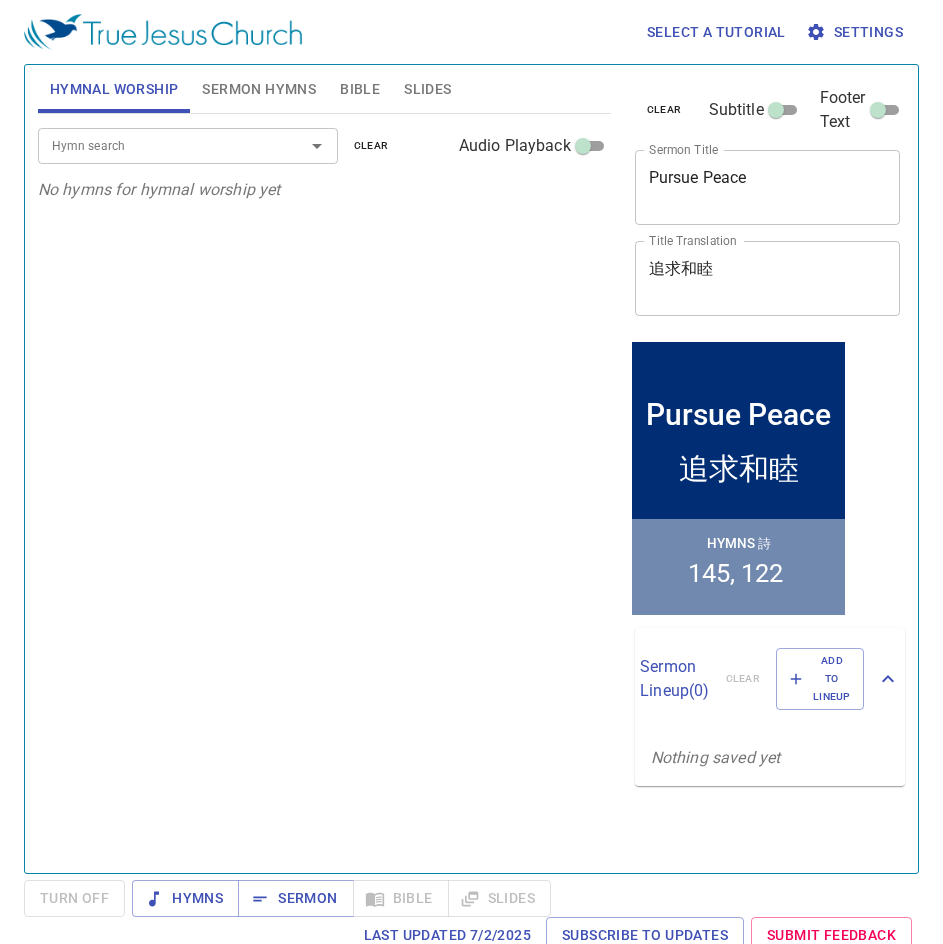 click on "Hymn search" at bounding box center (158, 145) 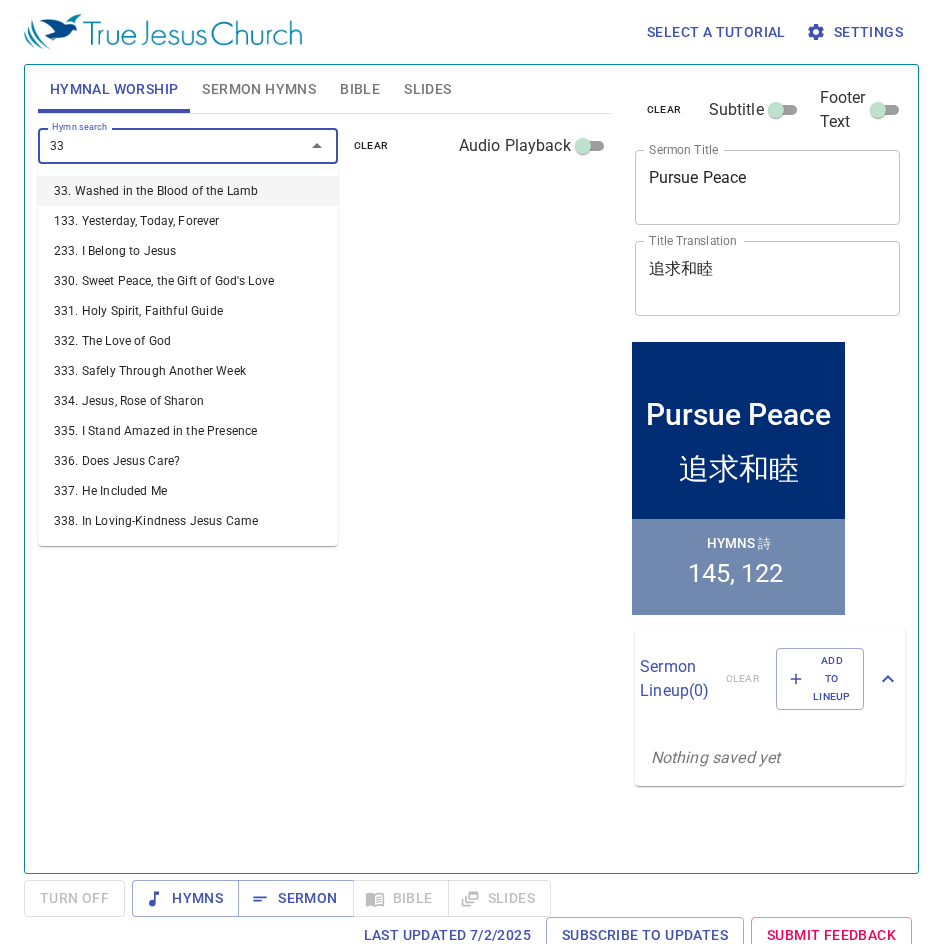type on "330" 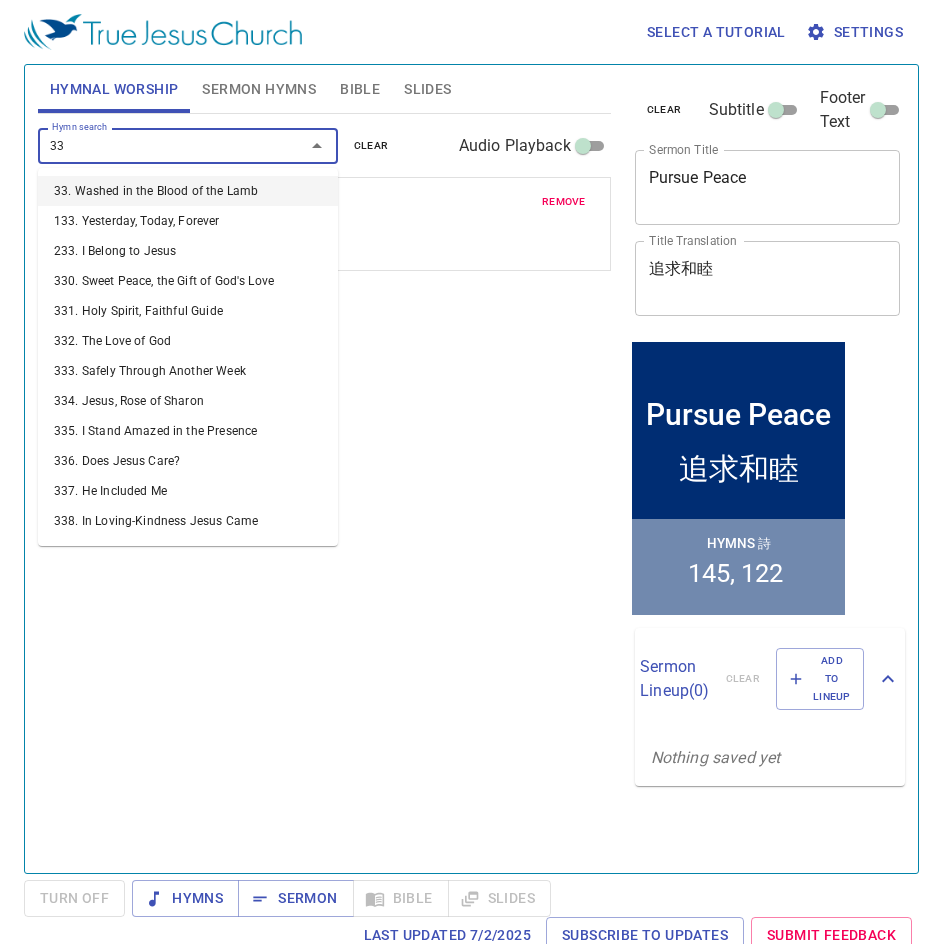 type on "334" 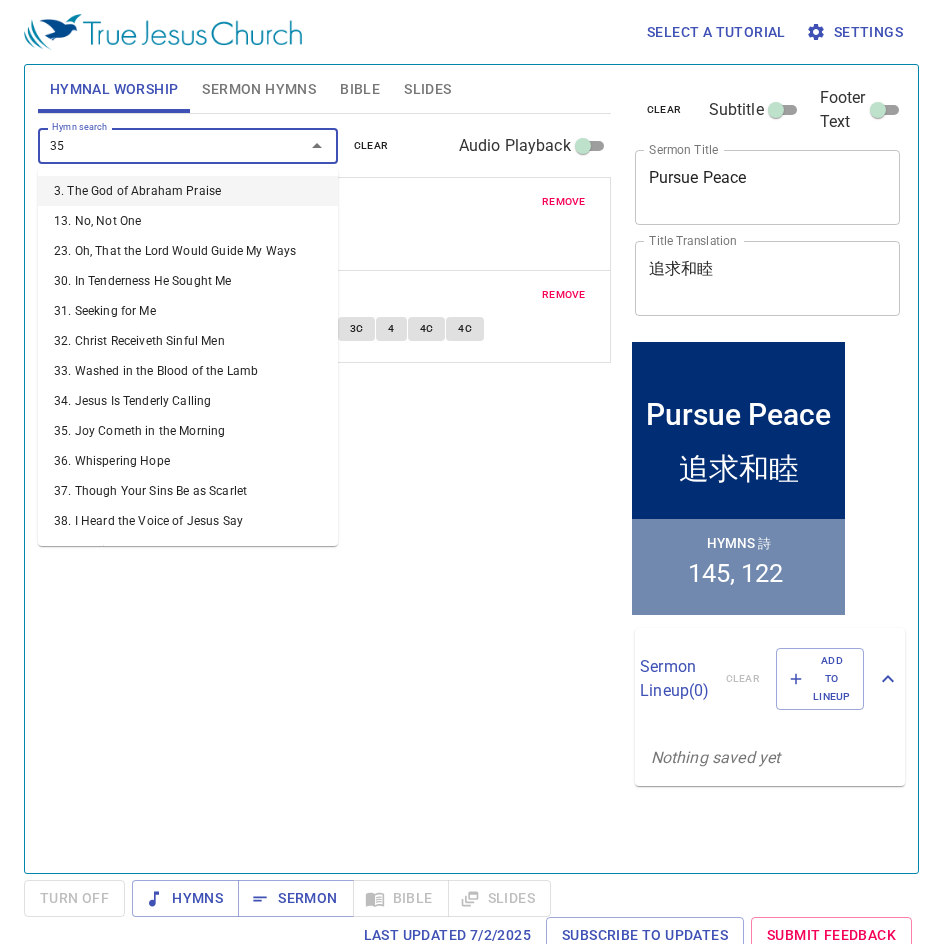 type on "351" 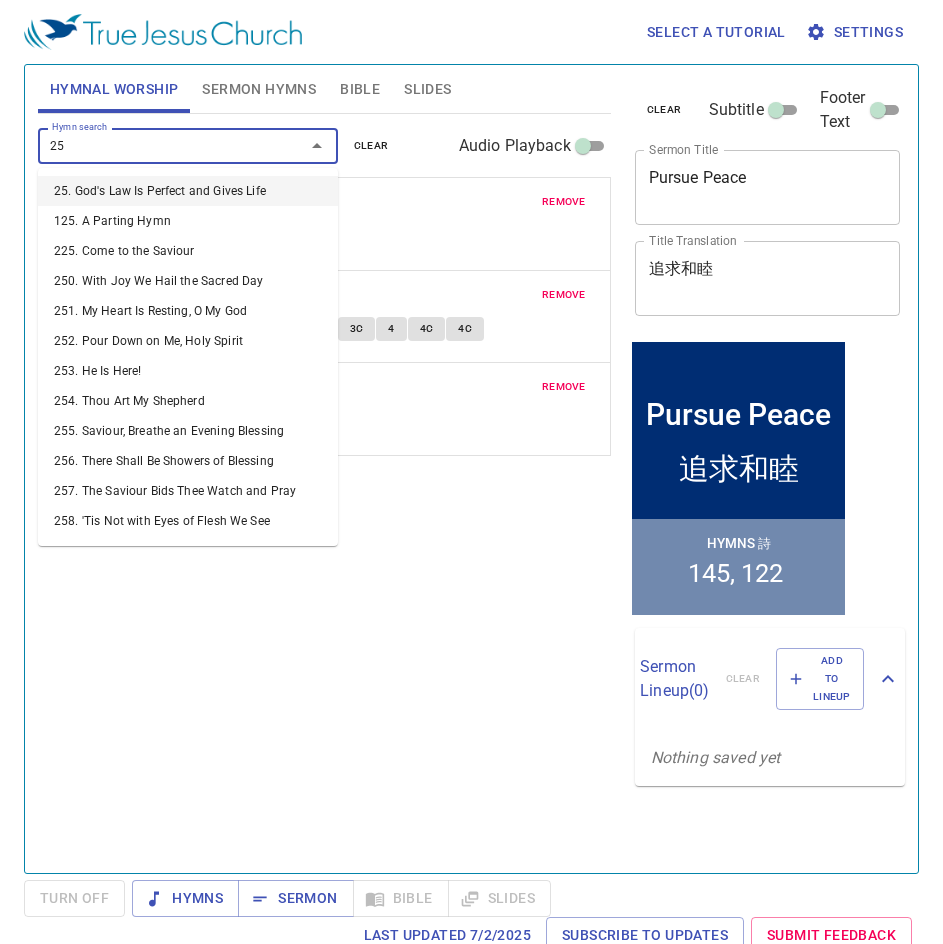type on "259" 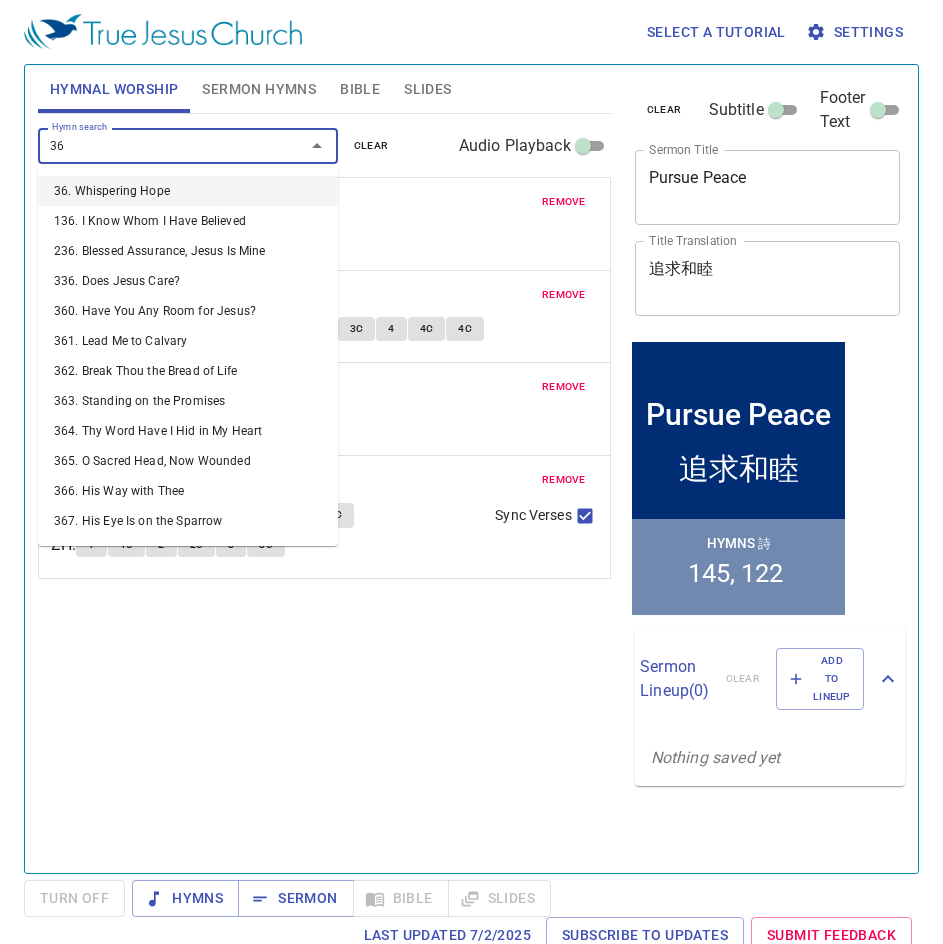 type on "361" 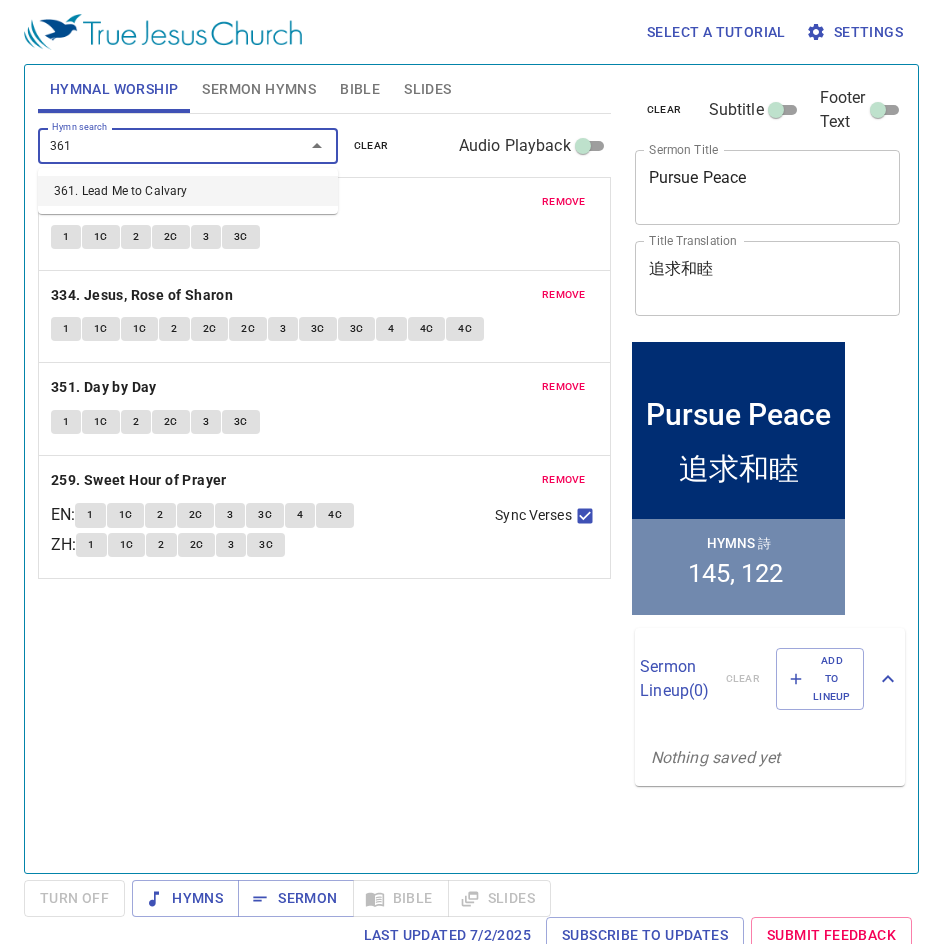 type 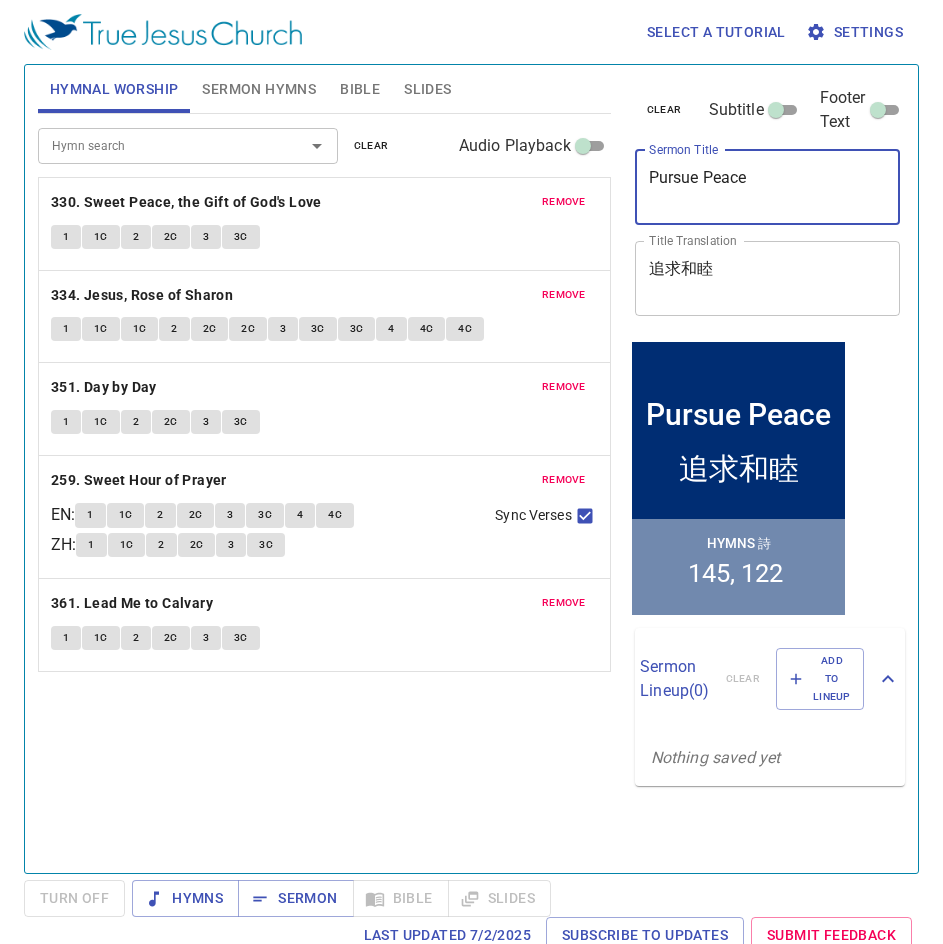 drag, startPoint x: 764, startPoint y: 183, endPoint x: 647, endPoint y: 179, distance: 117.06836 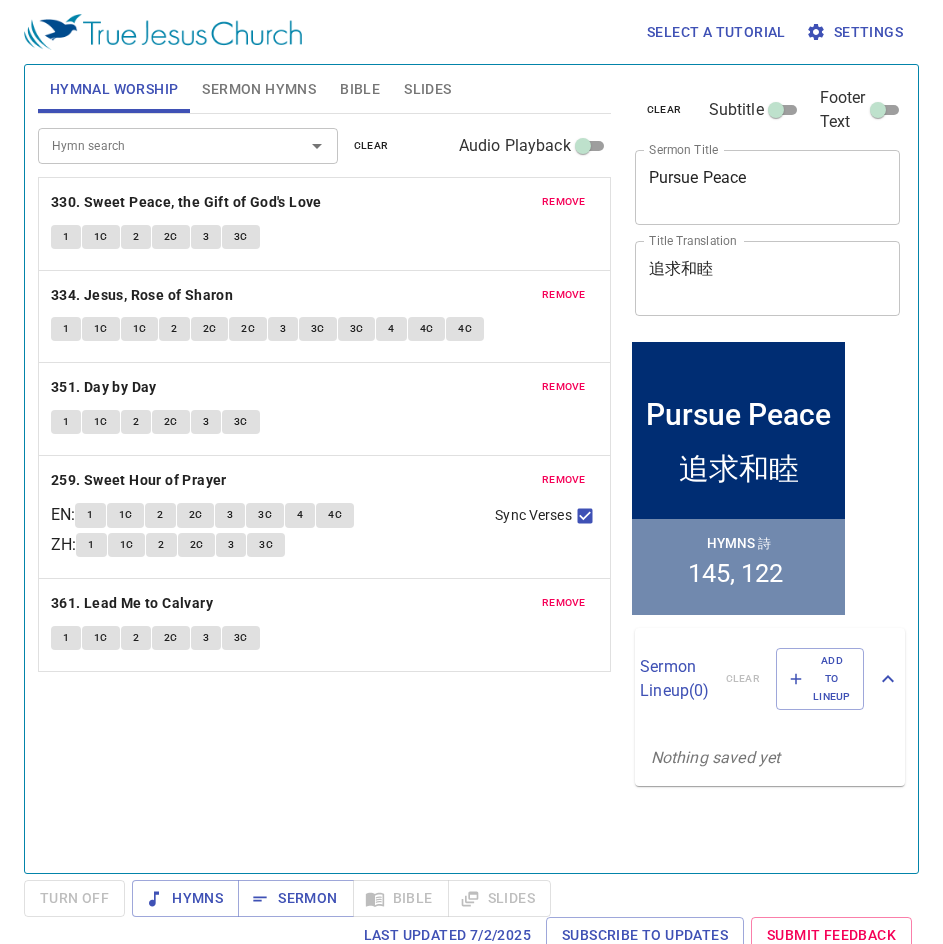 click on "Hymn search Hymn search   clear Audio Playback remove 330. Sweet Peace, the Gift of God's Love   1 1C 2 2C 3 3C remove 334. Jesus, Rose of Sharon   1 1C 1C 2 2C 2C 3 3C 3C 4 4C 4C remove 351. Day by Day   1 1C 2 2C 3 3C remove 259. Sweet Hour of Prayer   EN :   1 1C 2 2C 3 3C 4 4C ZH :   1 1C 2 2C 3 3C Sync Verses remove 361. Lead Me to Calvary   1 1C 2 2C 3 3C" at bounding box center (324, 485) 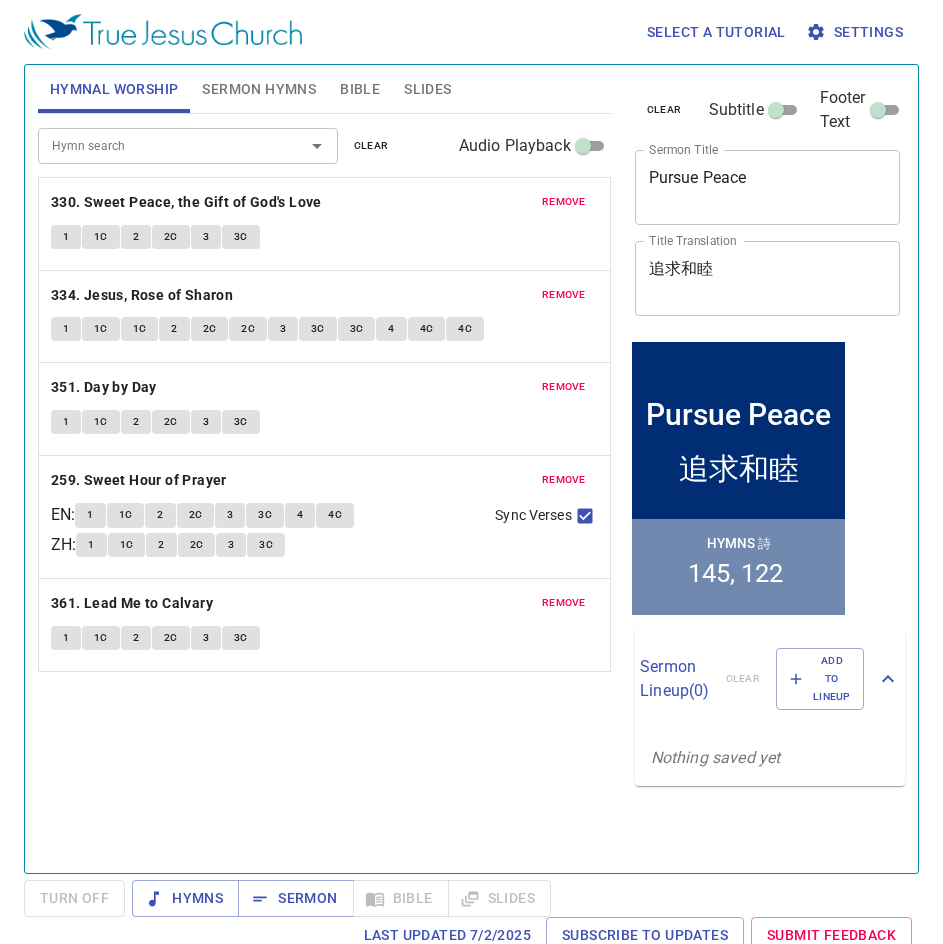 click on "Hymn search Hymn search   clear Audio Playback remove 330. Sweet Peace, the Gift of God's Love   1 1C 2 2C 3 3C remove 334. Jesus, Rose of Sharon   1 1C 1C 2 2C 2C 3 3C 3C 4 4C 4C remove 351. Day by Day   1 1C 2 2C 3 3C remove 259. Sweet Hour of Prayer   EN :   1 1C 2 2C 3 3C 4 4C ZH :   1 1C 2 2C 3 3C Sync Verses remove 361. Lead Me to Calvary   1 1C 2 2C 3 3C" at bounding box center [324, 485] 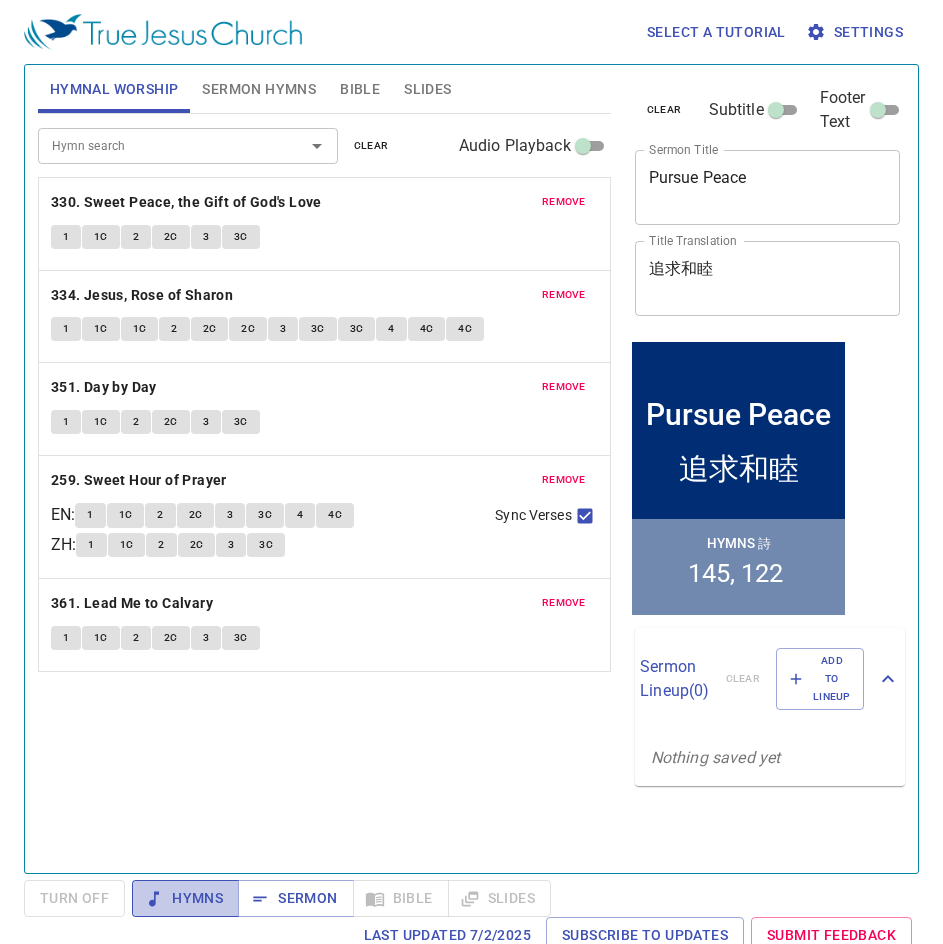 click on "Hymns" at bounding box center (185, 898) 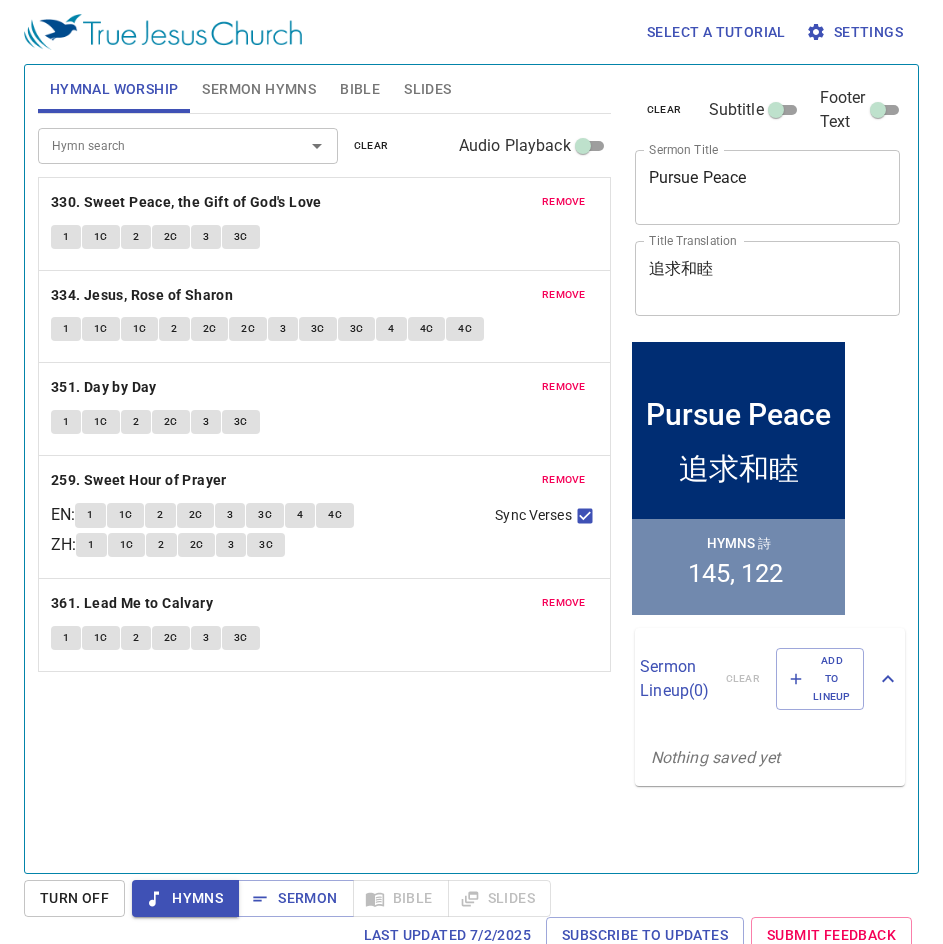 click on "Sermon Hymns" at bounding box center (259, 89) 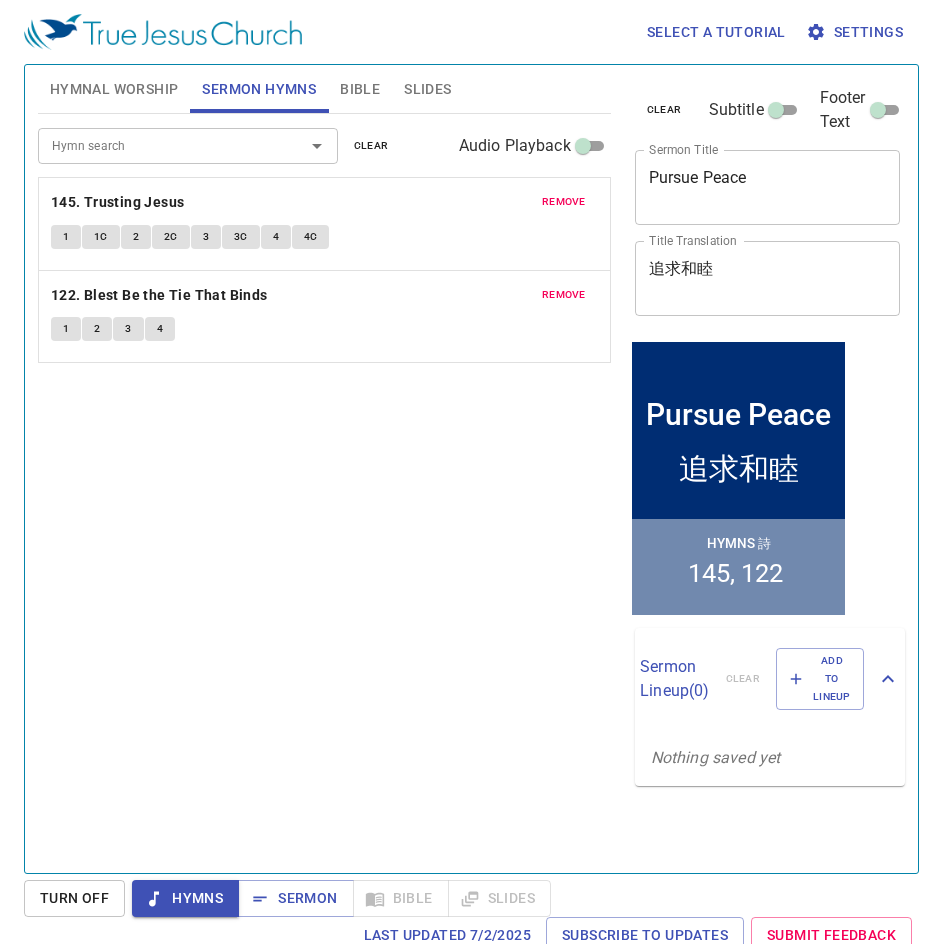 click on "Hymnal Worship" at bounding box center (114, 89) 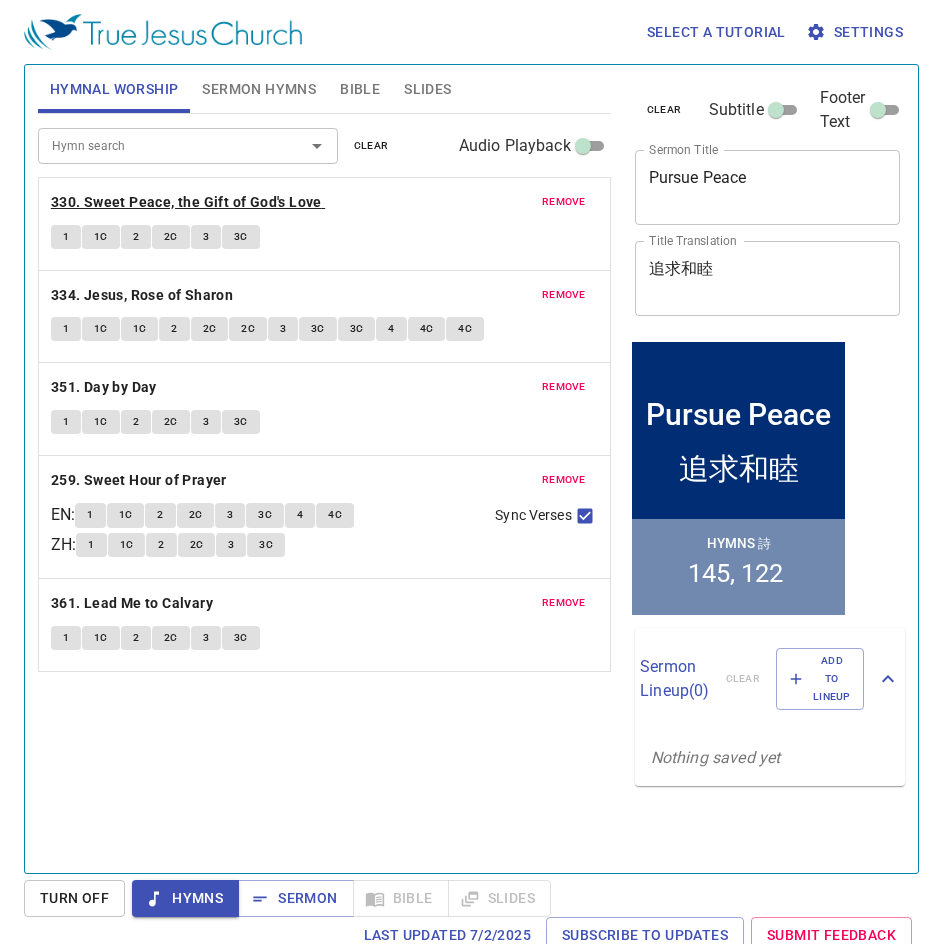 click on "330. Sweet Peace, the Gift of God's Love" at bounding box center [186, 202] 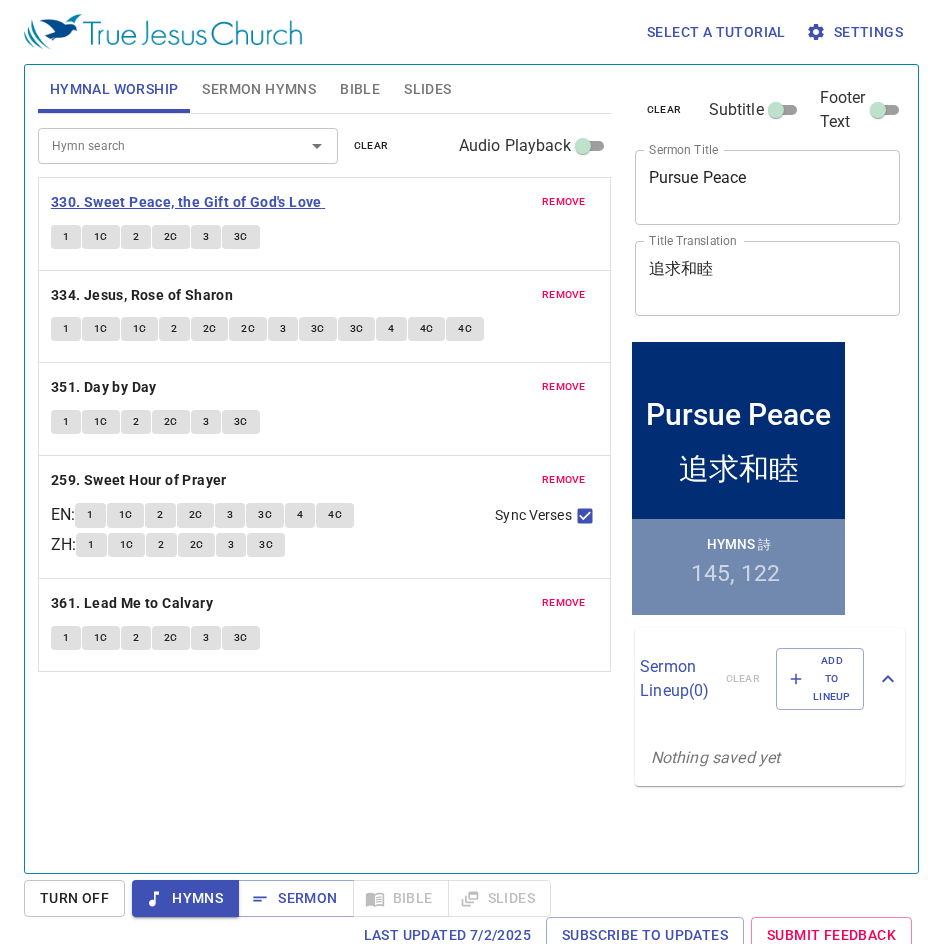 click on "330. Sweet Peace, the Gift of God's Love" at bounding box center (186, 202) 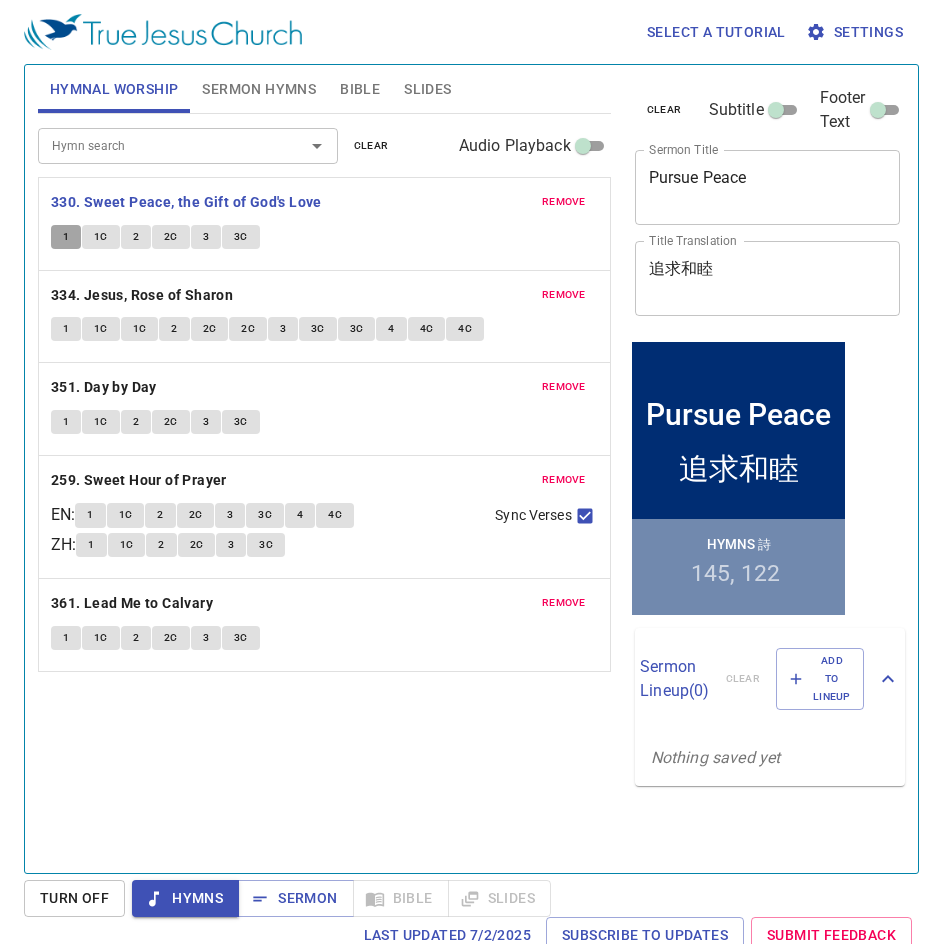 click on "1" at bounding box center [66, 237] 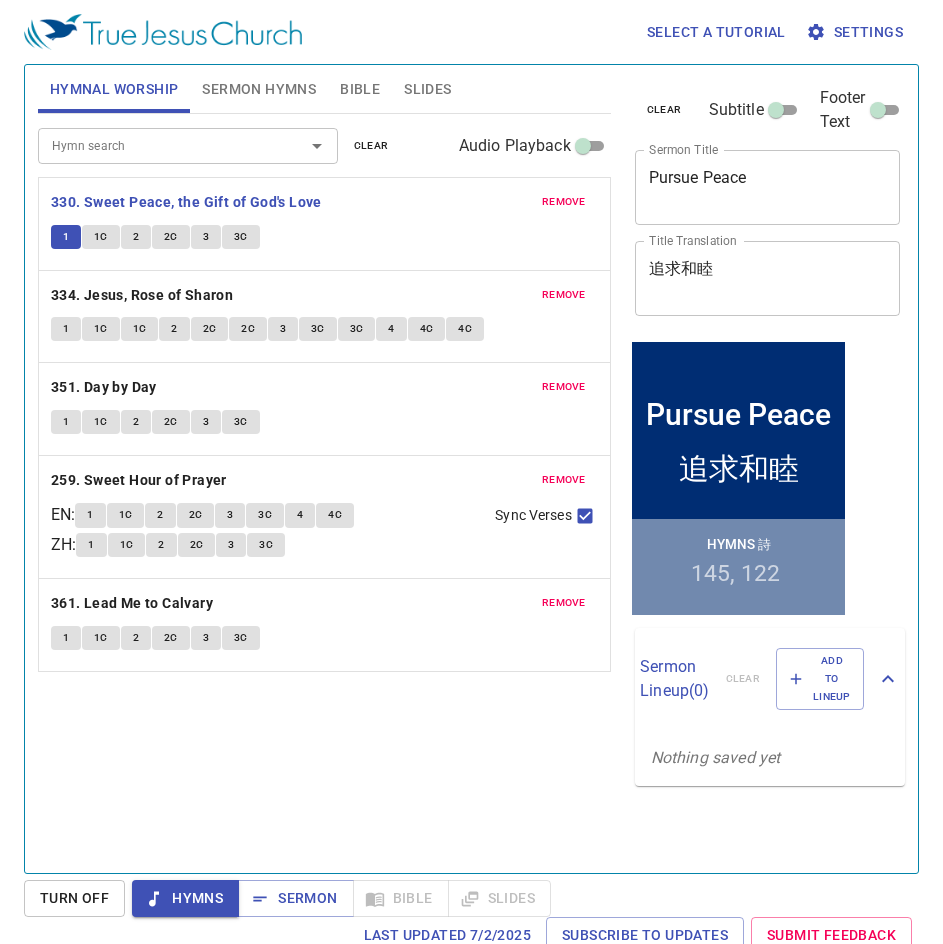 type 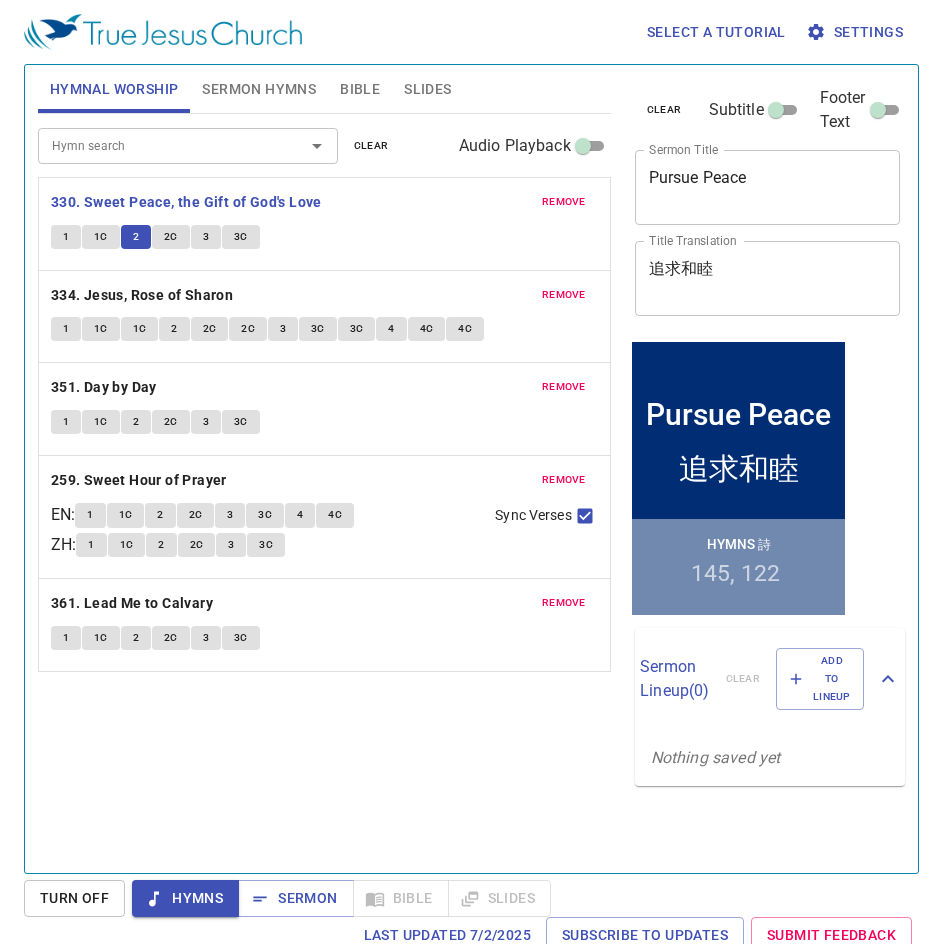 click on "2" at bounding box center [136, 237] 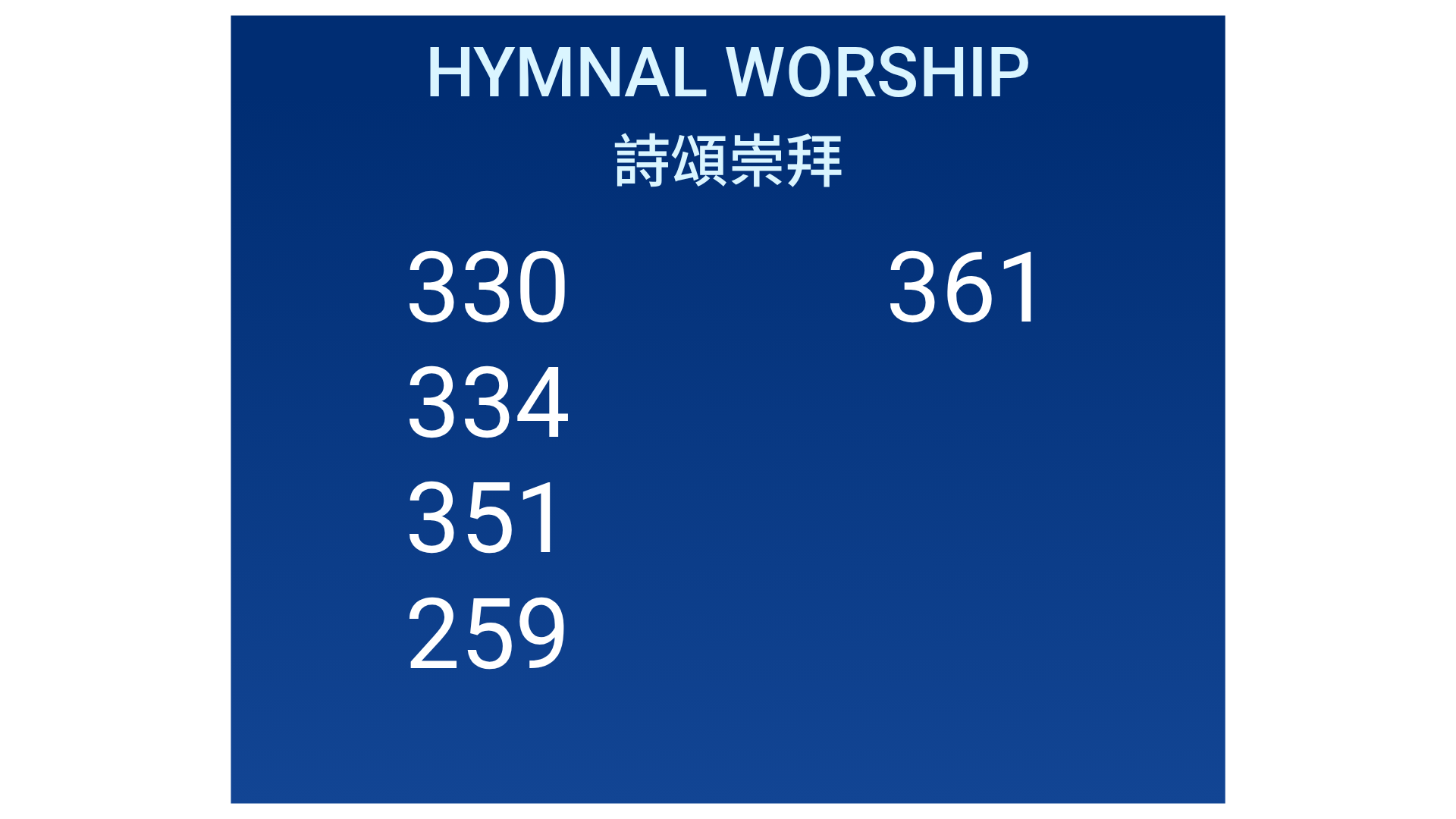 scroll, scrollTop: 0, scrollLeft: 0, axis: both 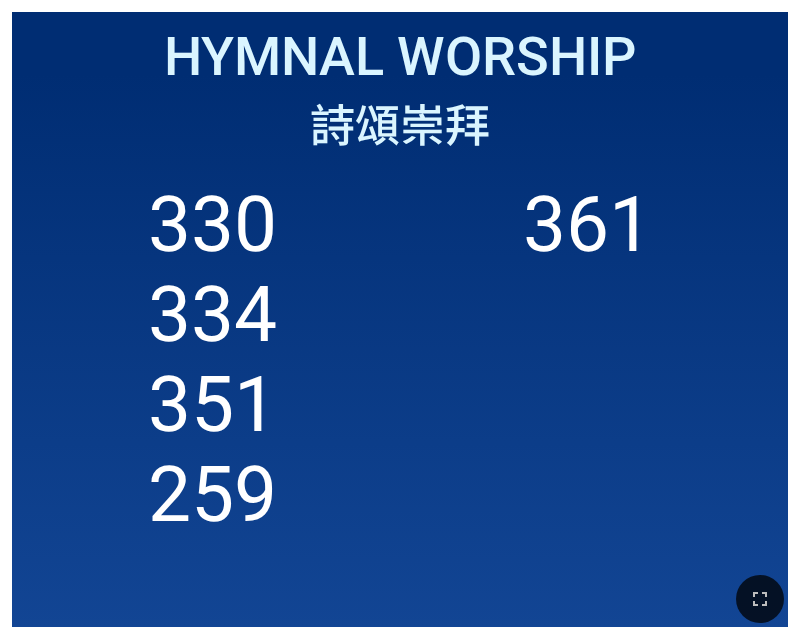 drag, startPoint x: 745, startPoint y: 600, endPoint x: 1315, endPoint y: 913, distance: 650.2838 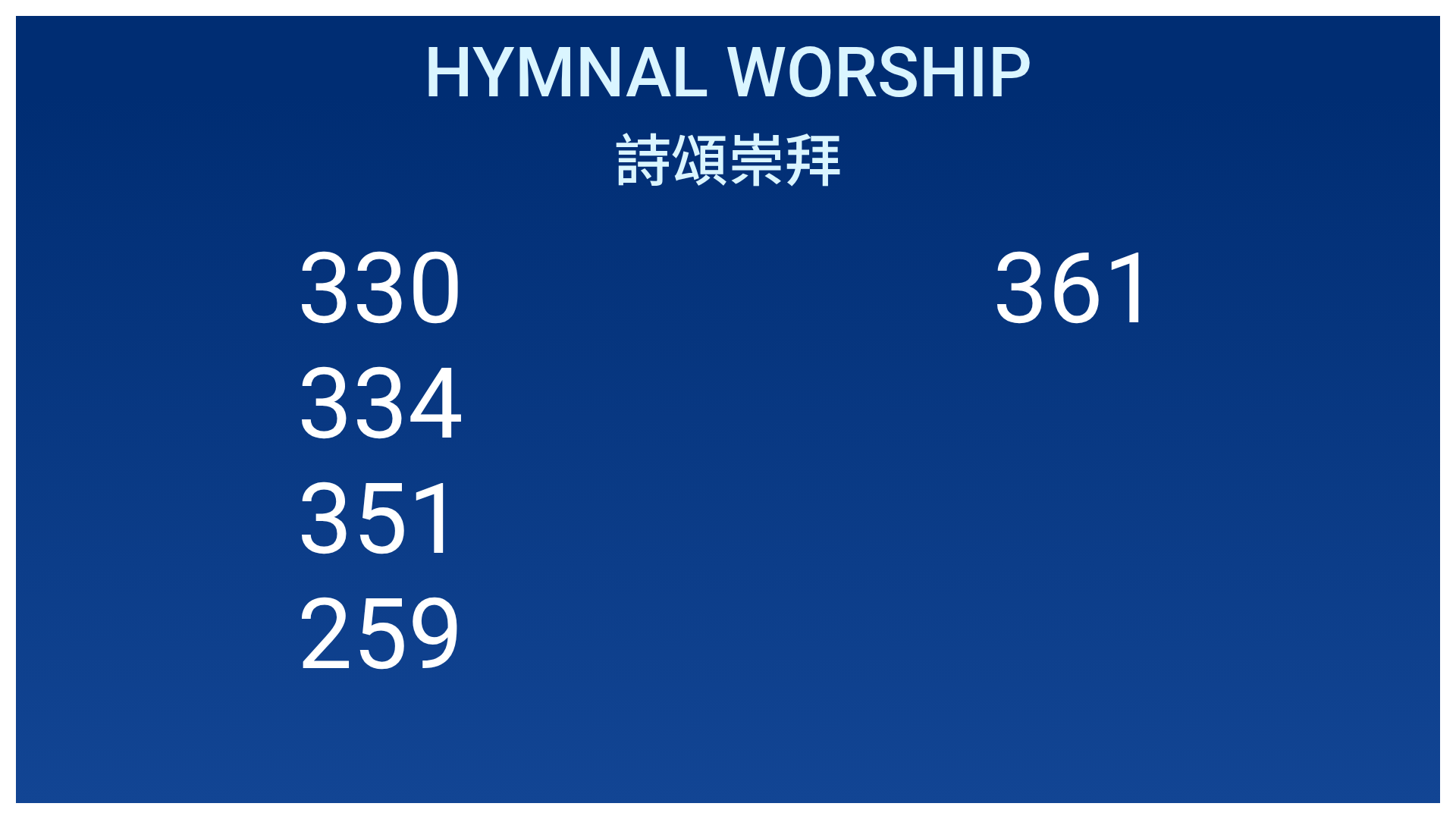 type 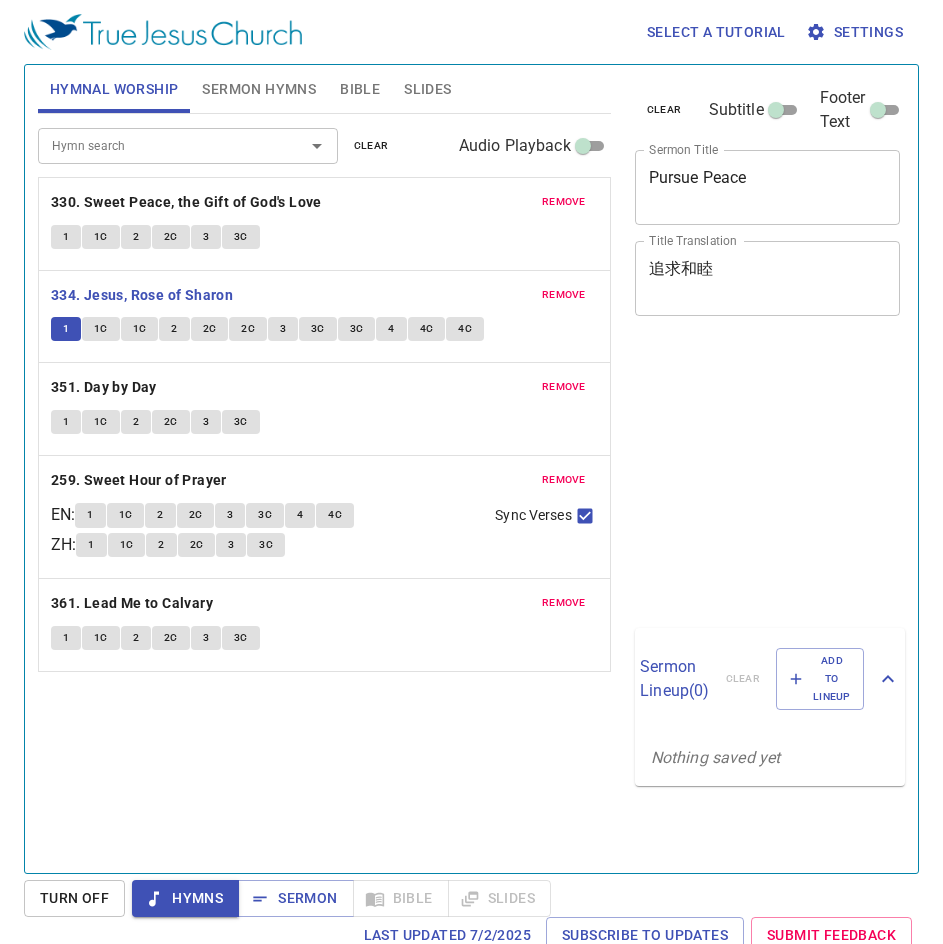 scroll, scrollTop: 0, scrollLeft: 0, axis: both 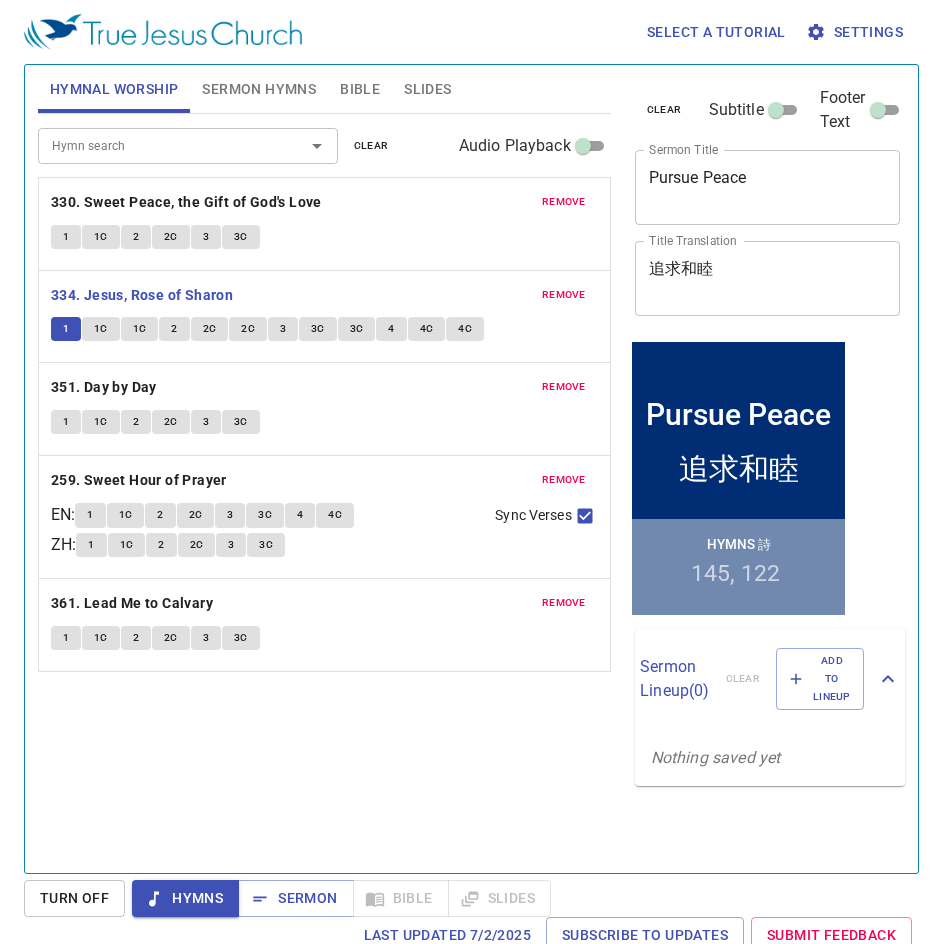 type 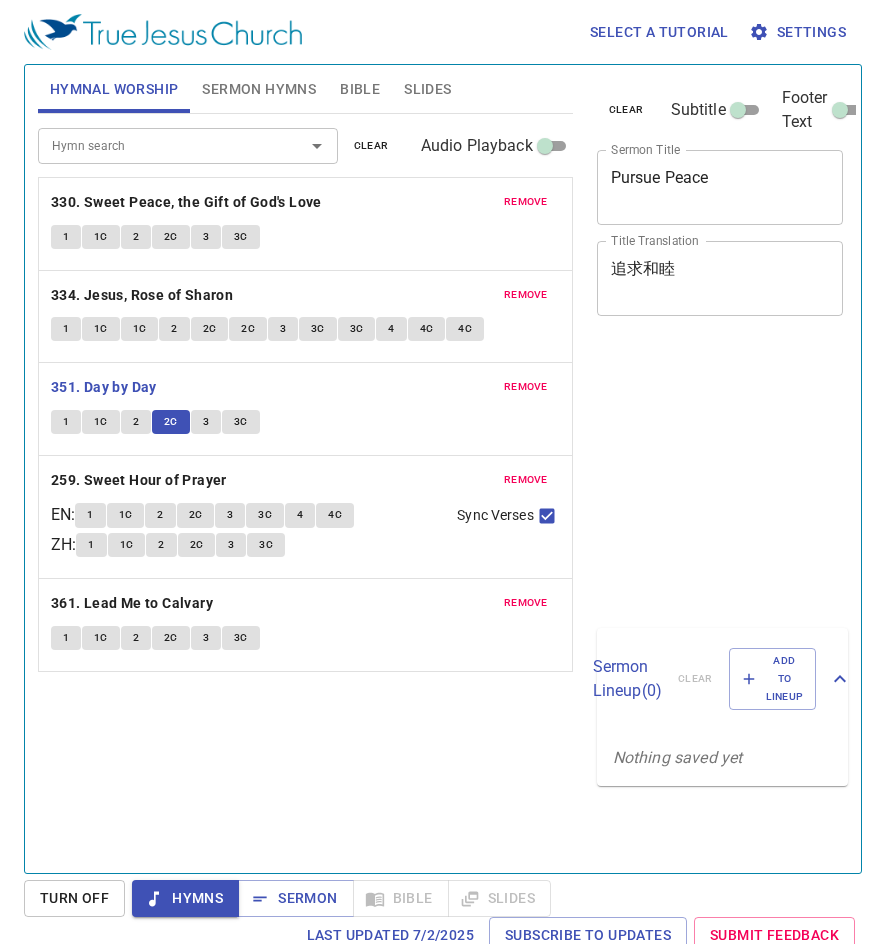 scroll, scrollTop: 0, scrollLeft: 0, axis: both 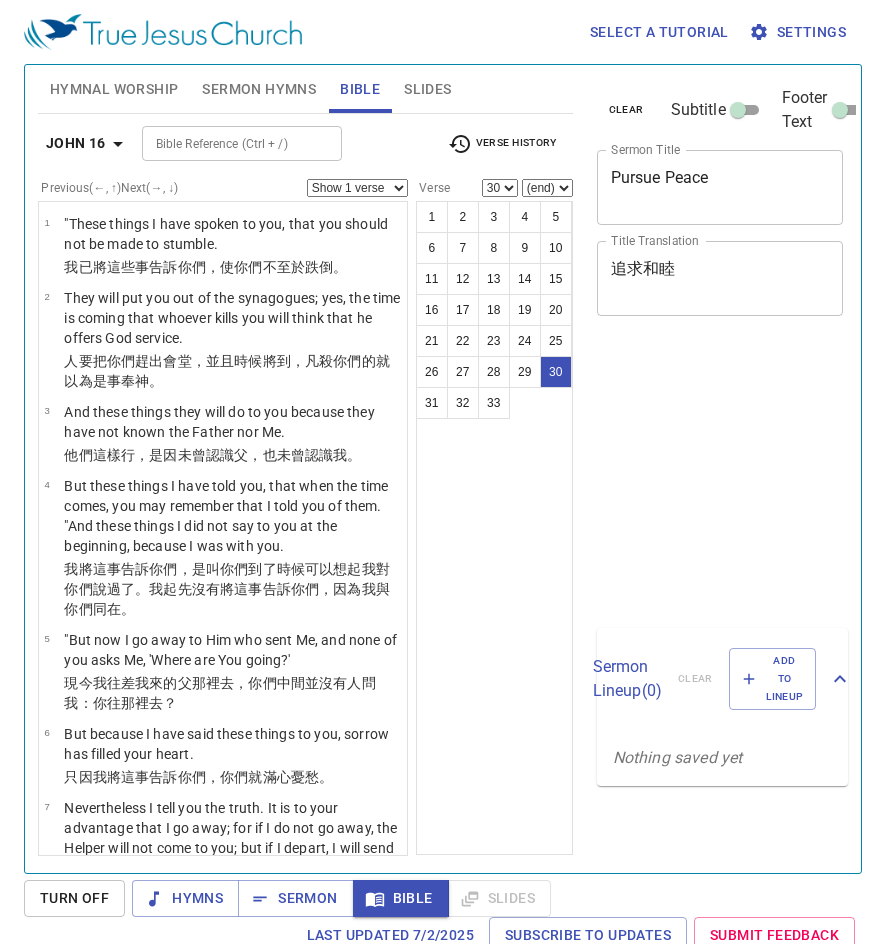 select on "30" 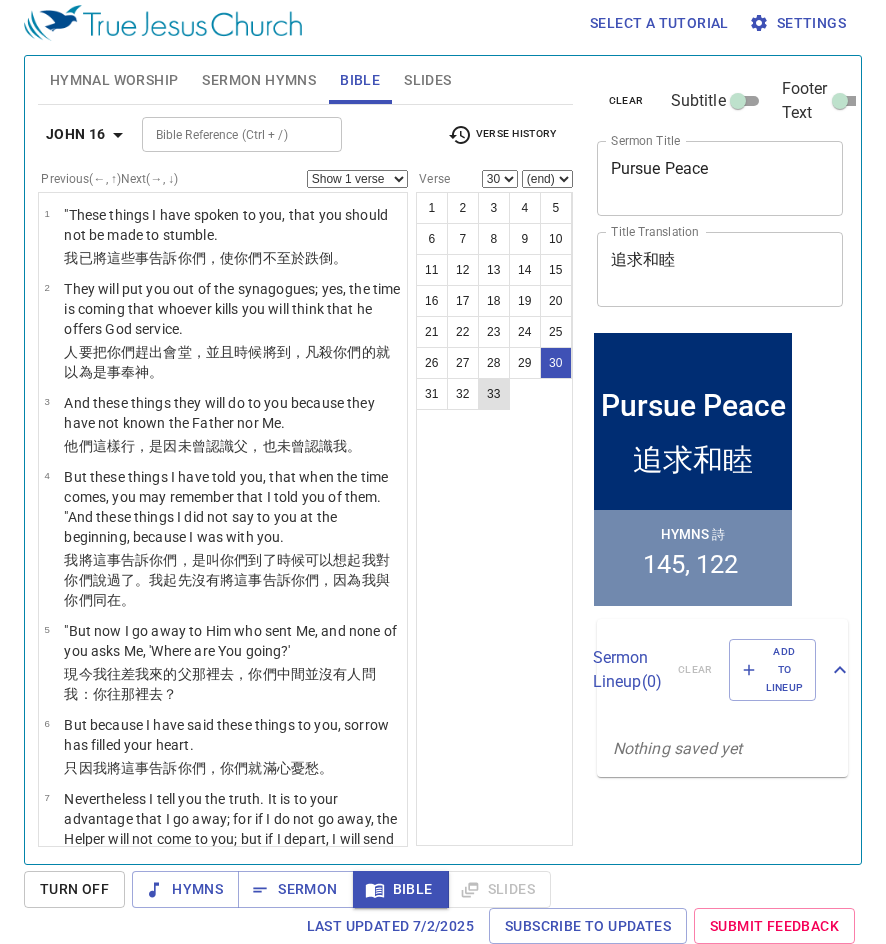 scroll, scrollTop: 9, scrollLeft: 0, axis: vertical 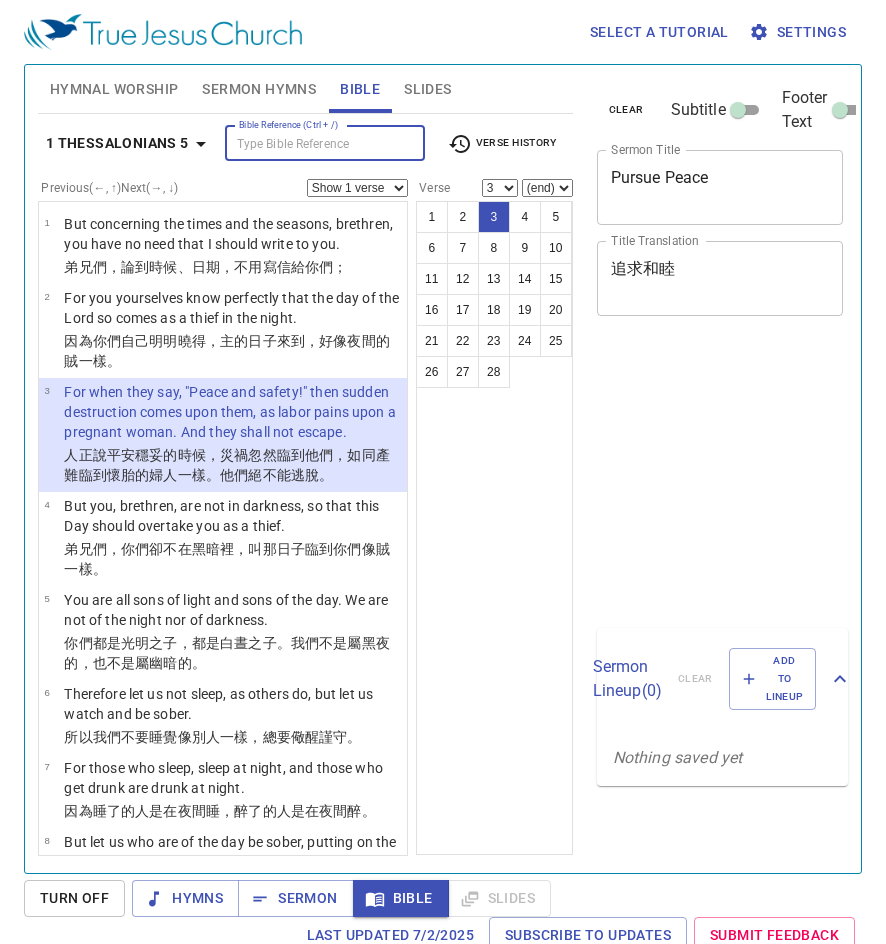 select on "3" 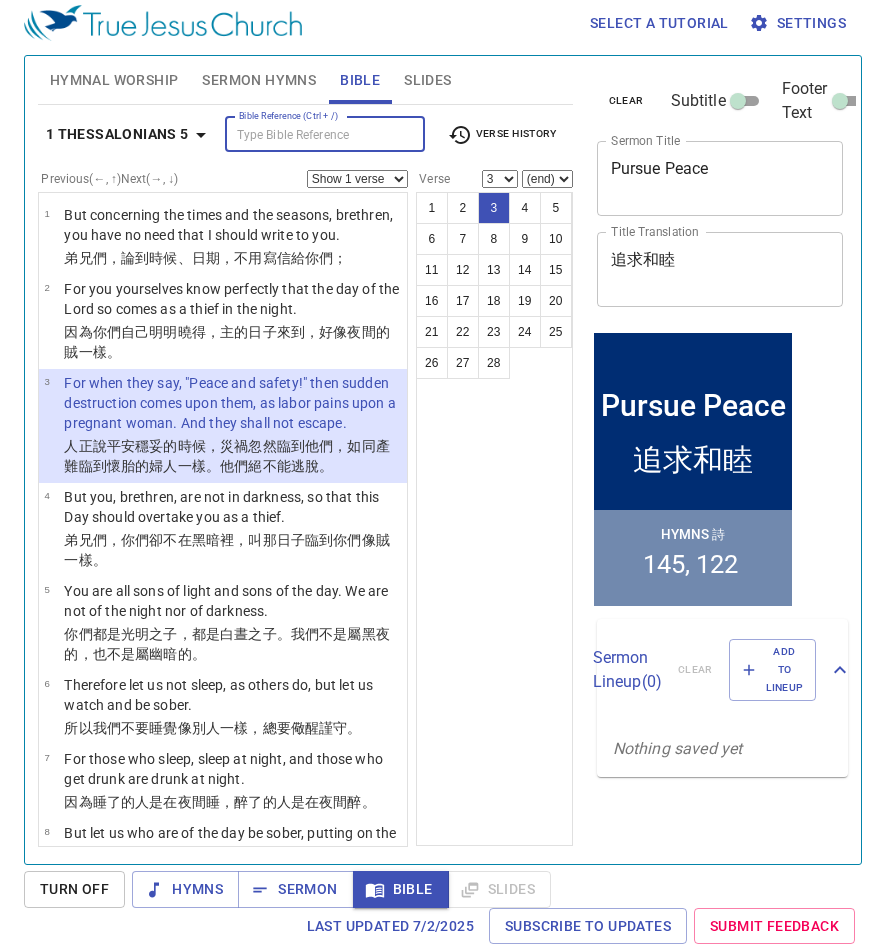 scroll, scrollTop: 9, scrollLeft: 0, axis: vertical 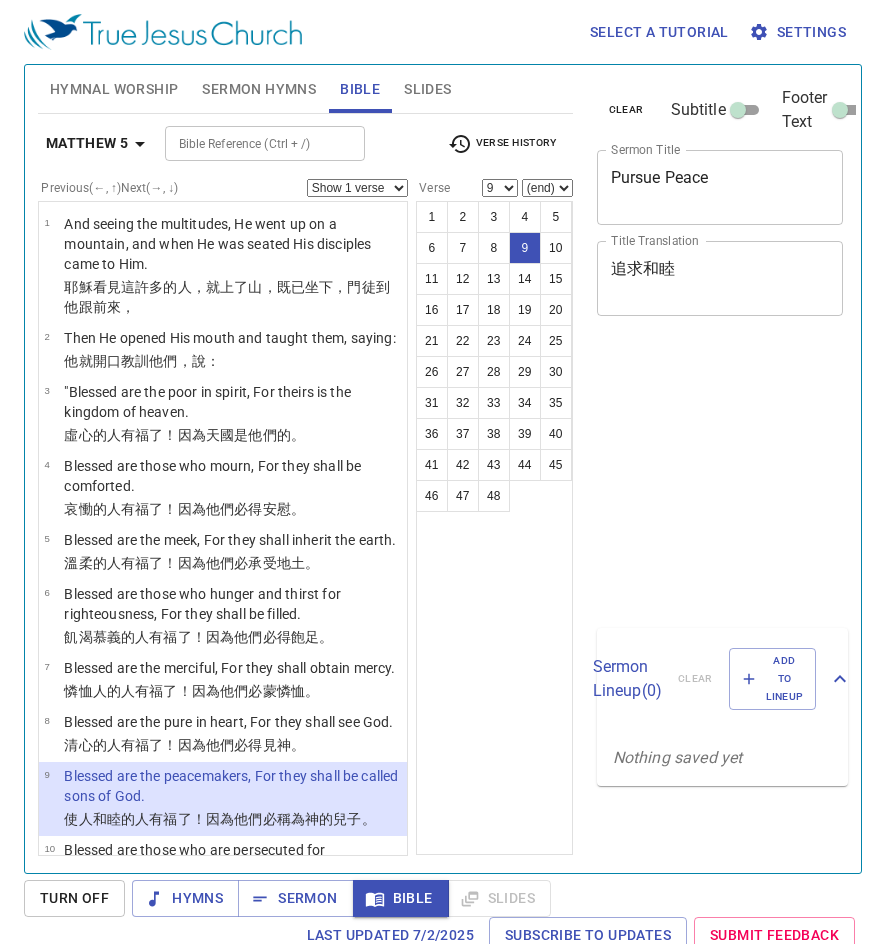 select on "9" 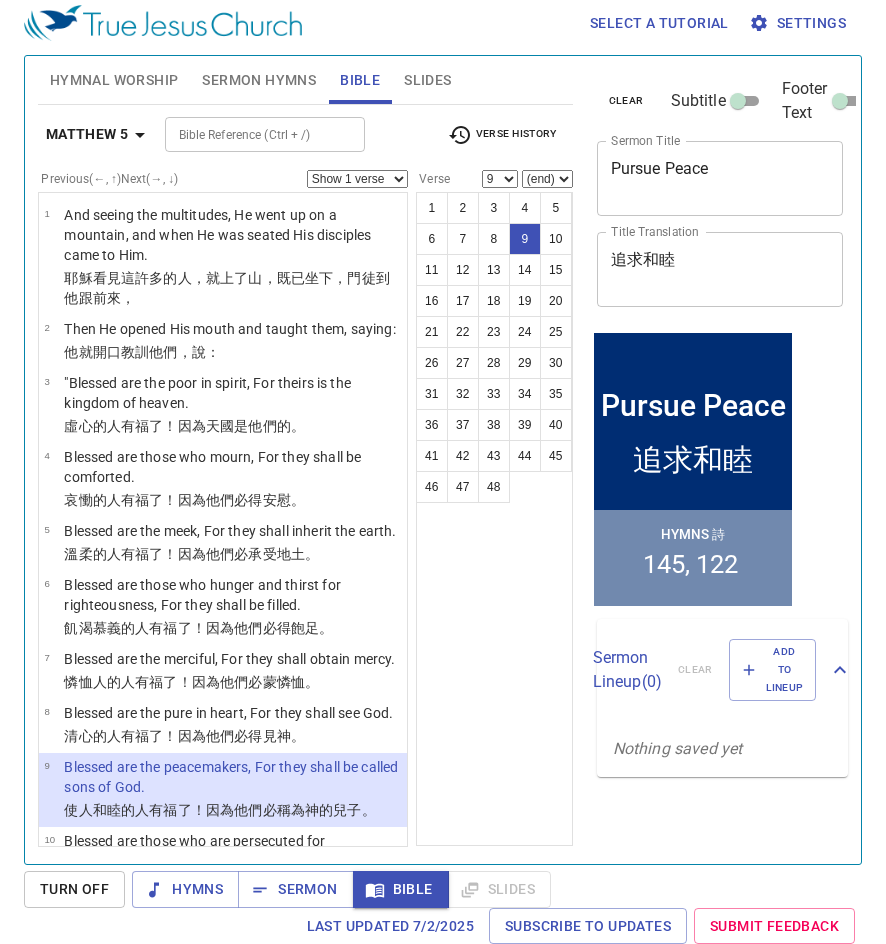 scroll, scrollTop: 9, scrollLeft: 0, axis: vertical 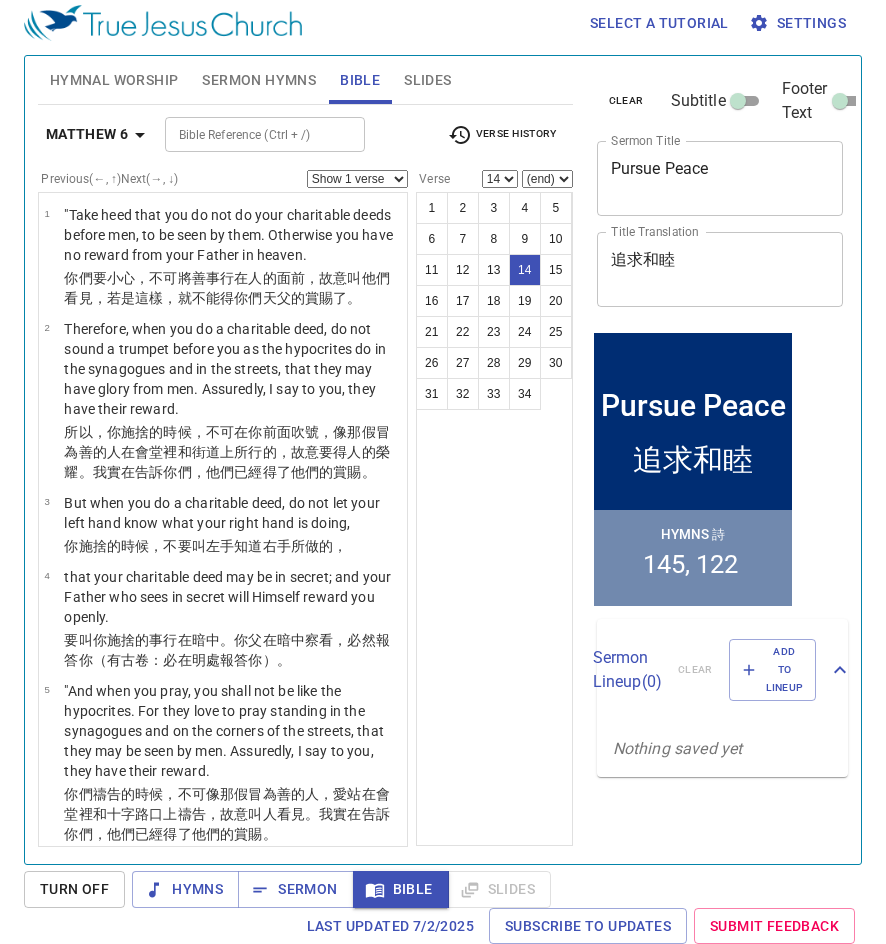 click on "15" at bounding box center (556, 270) 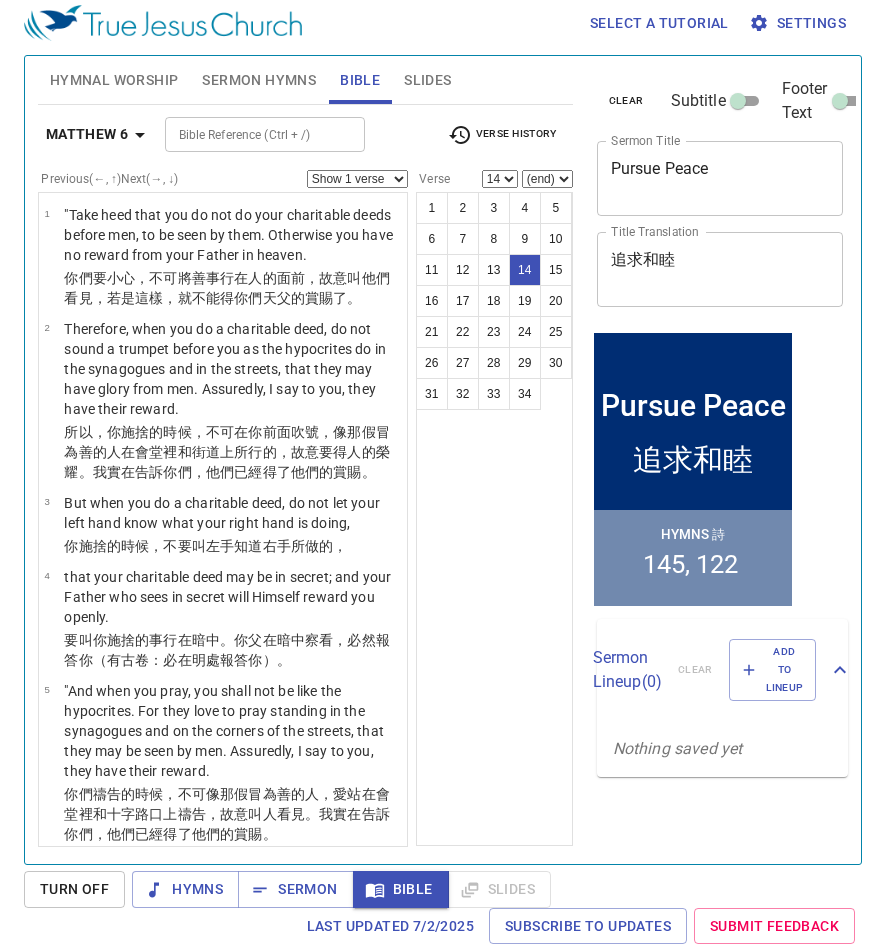 click on "15" at bounding box center [556, 270] 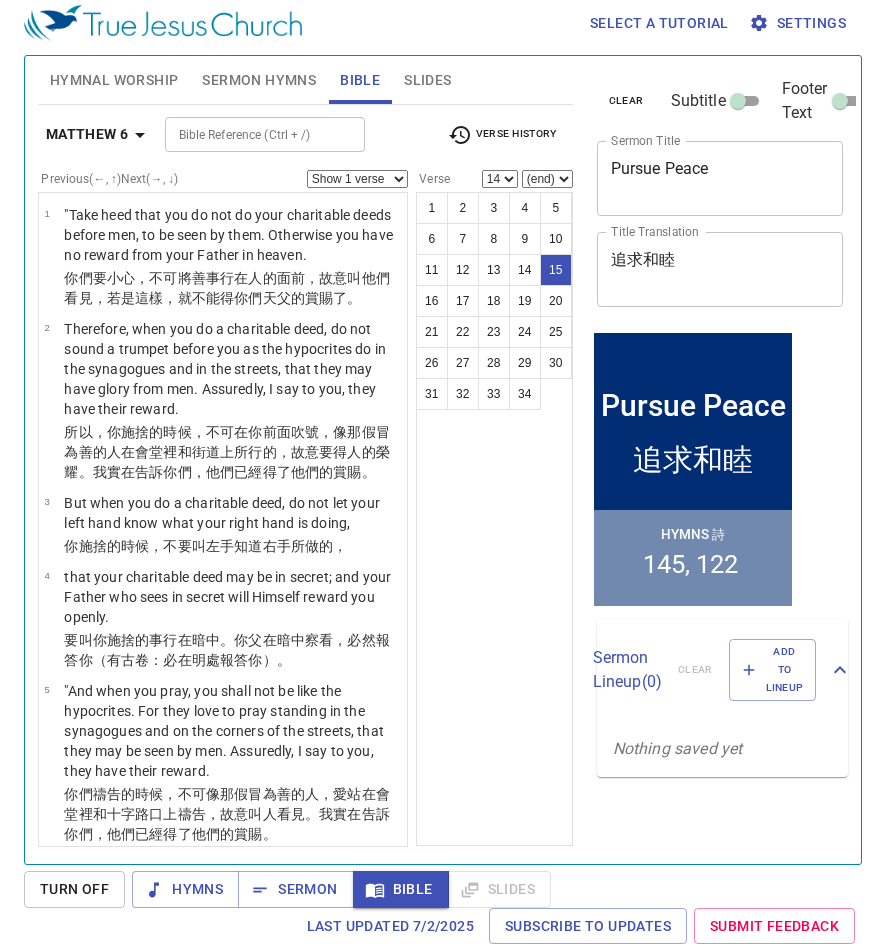 select on "15" 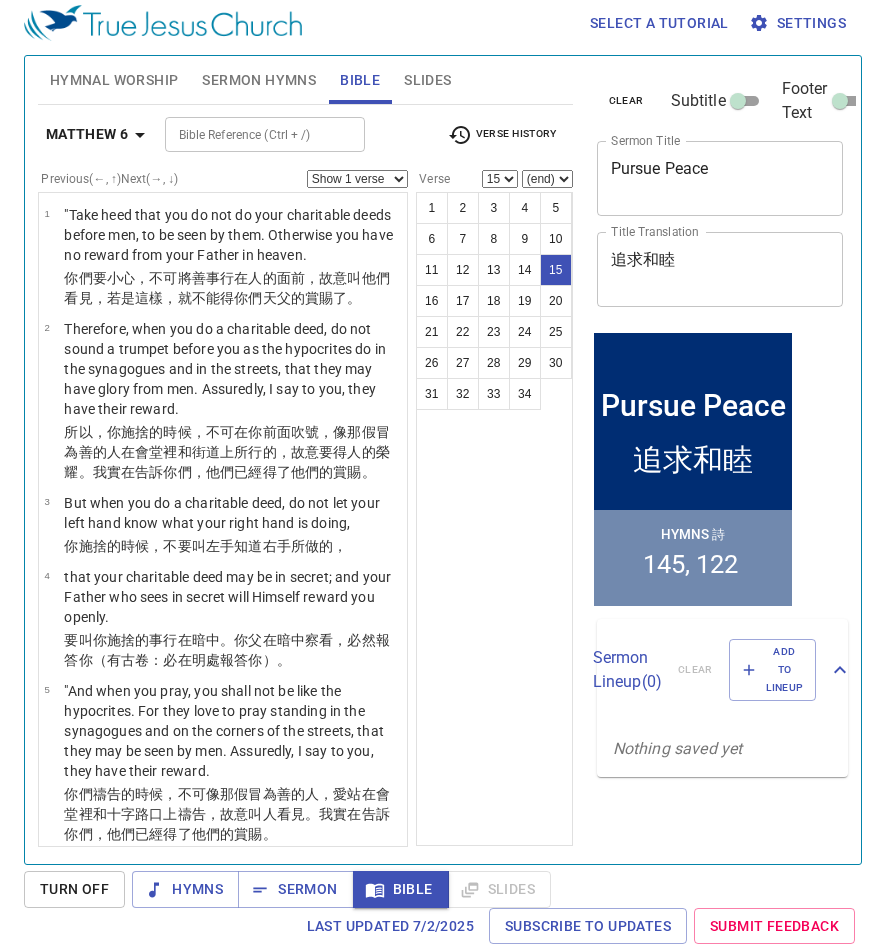 scroll, scrollTop: 9, scrollLeft: 0, axis: vertical 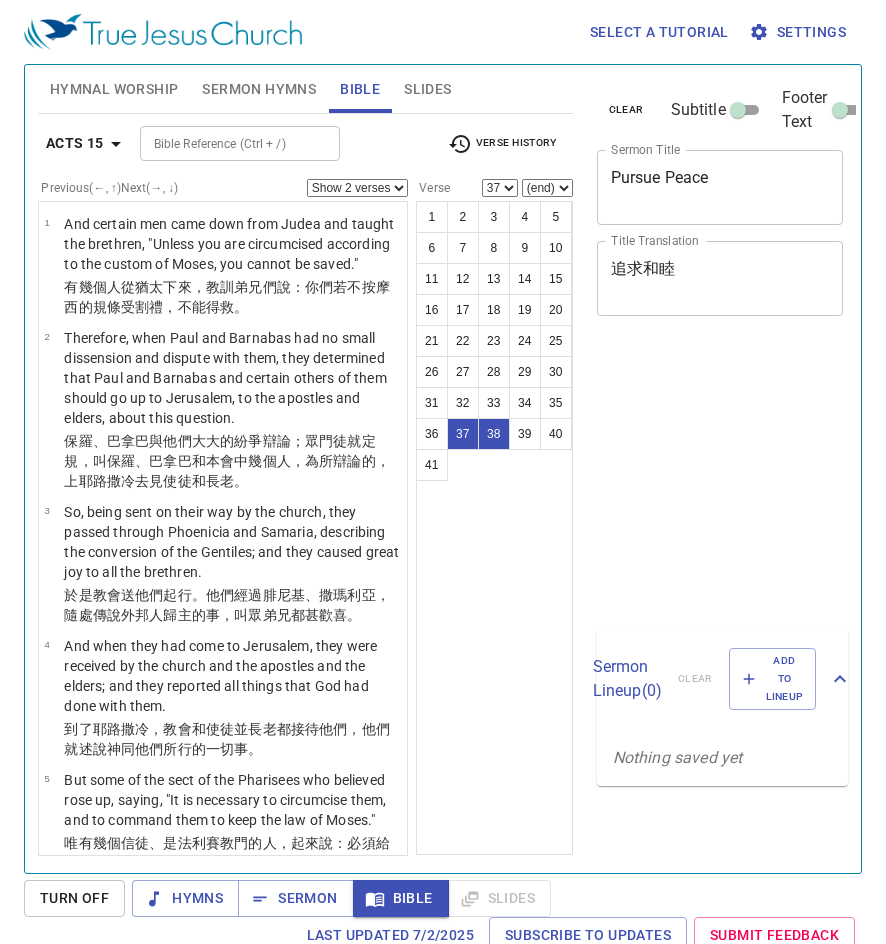 select on "2" 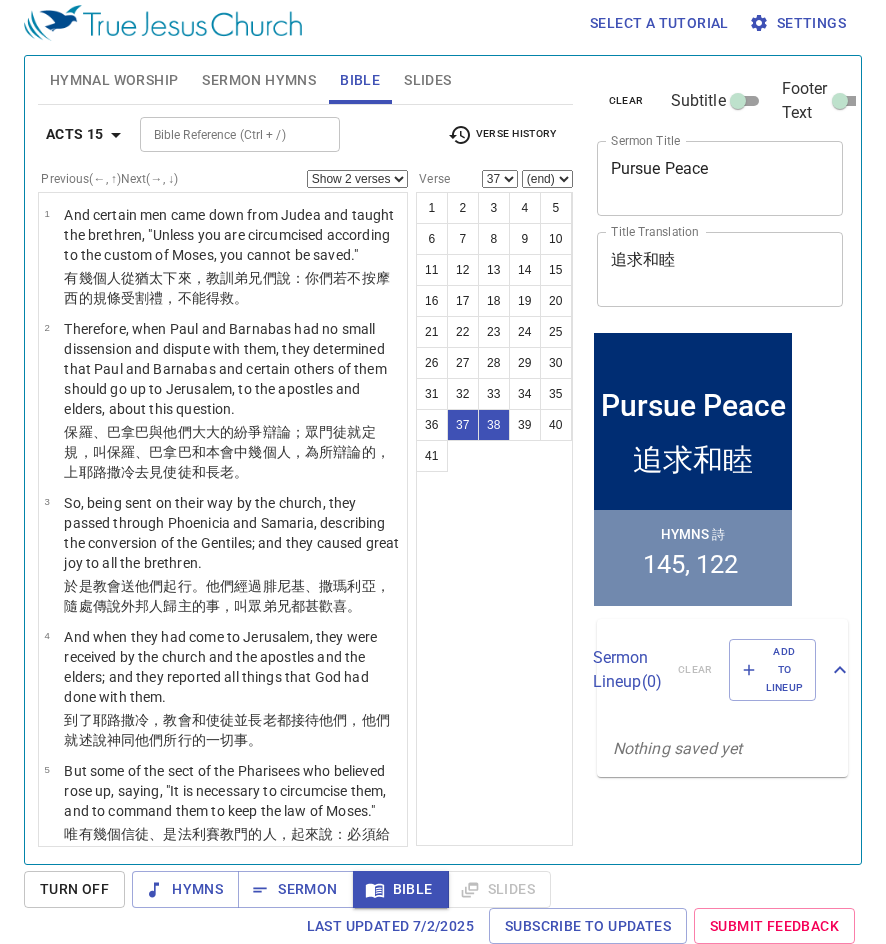 scroll, scrollTop: 9, scrollLeft: 0, axis: vertical 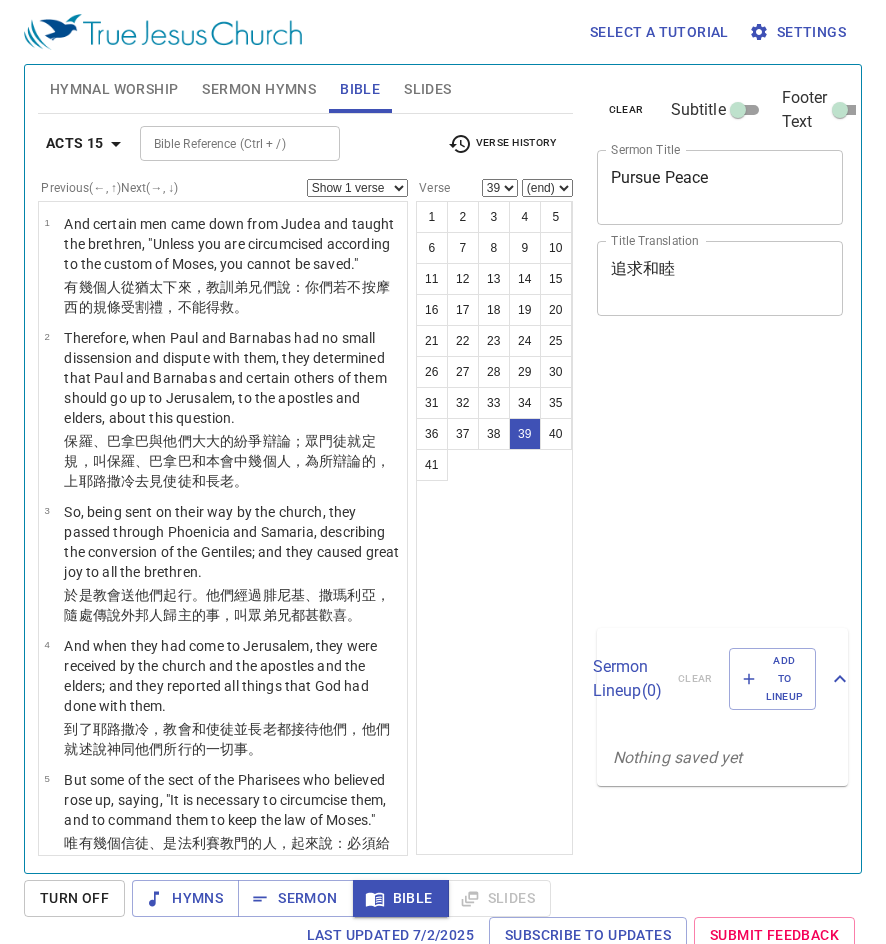 select on "39" 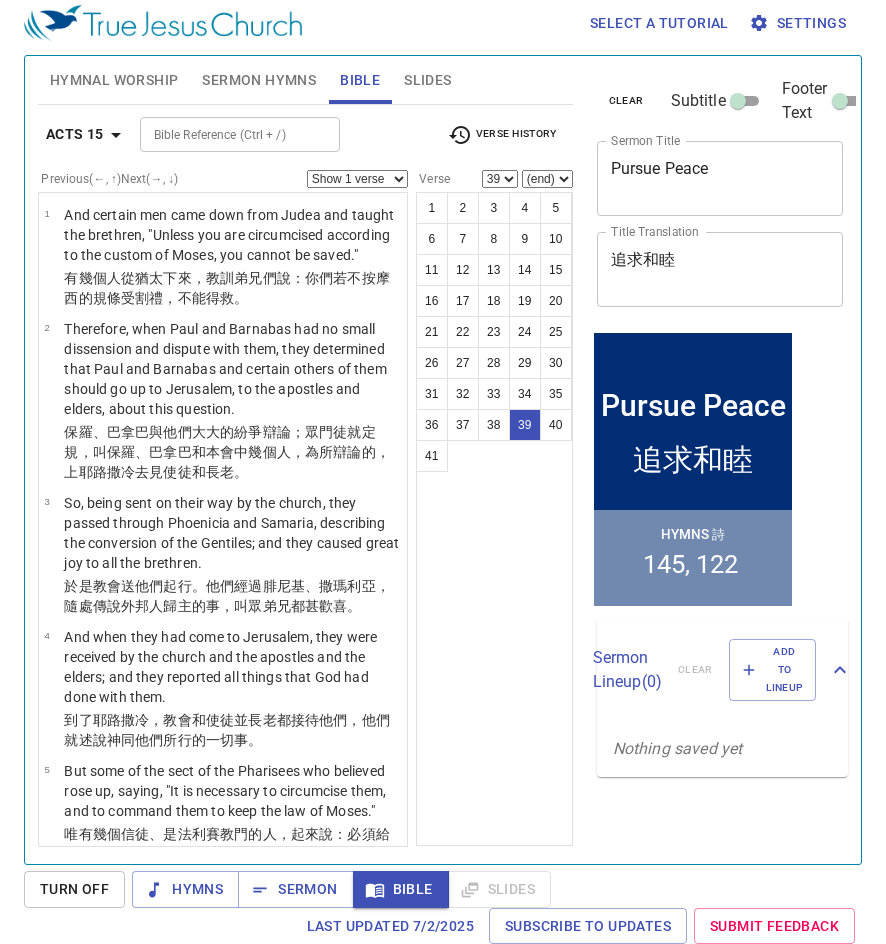 scroll, scrollTop: 9, scrollLeft: 0, axis: vertical 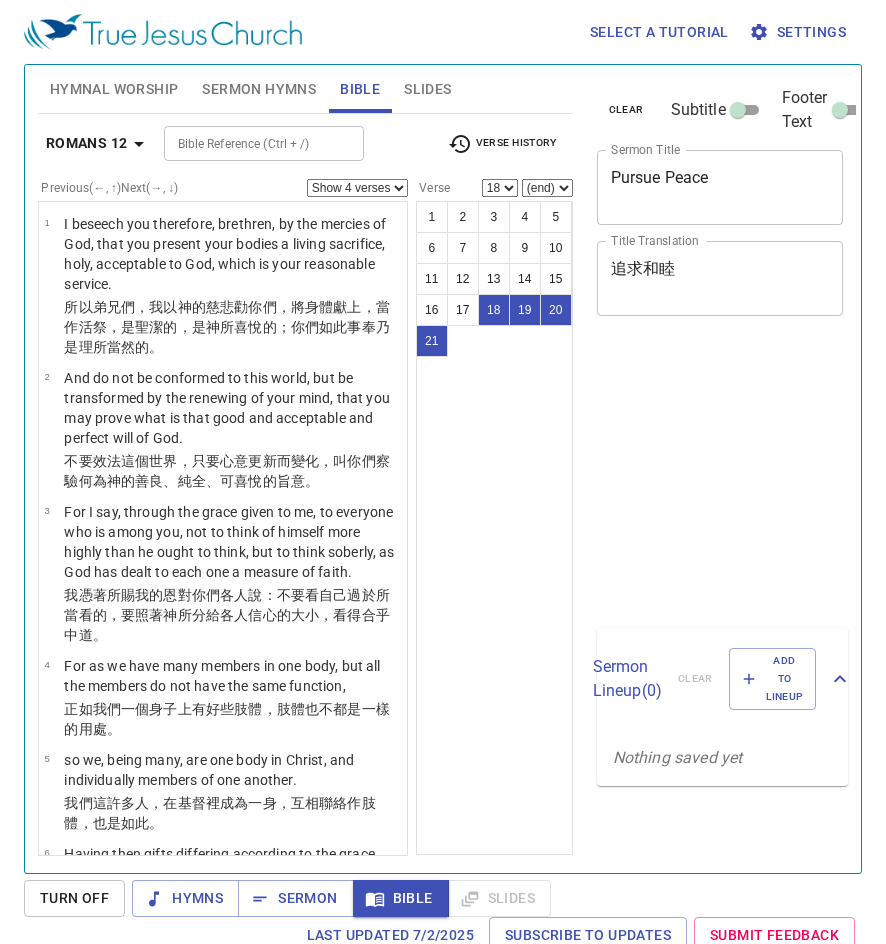 select on "4" 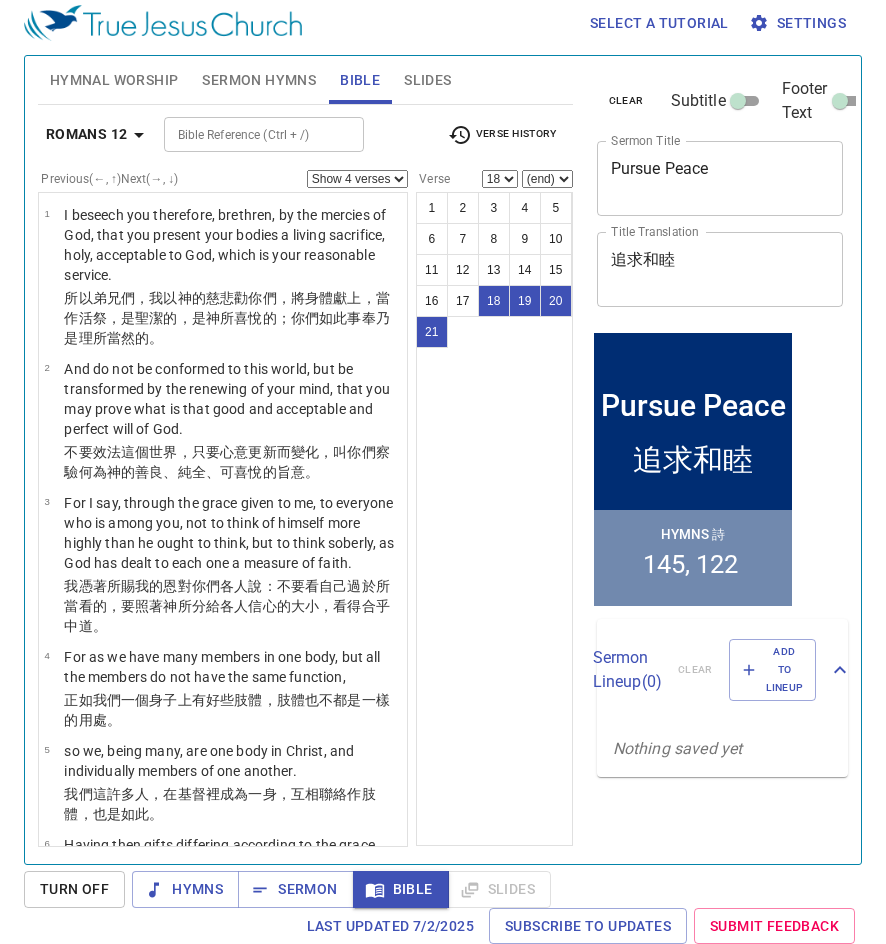 click 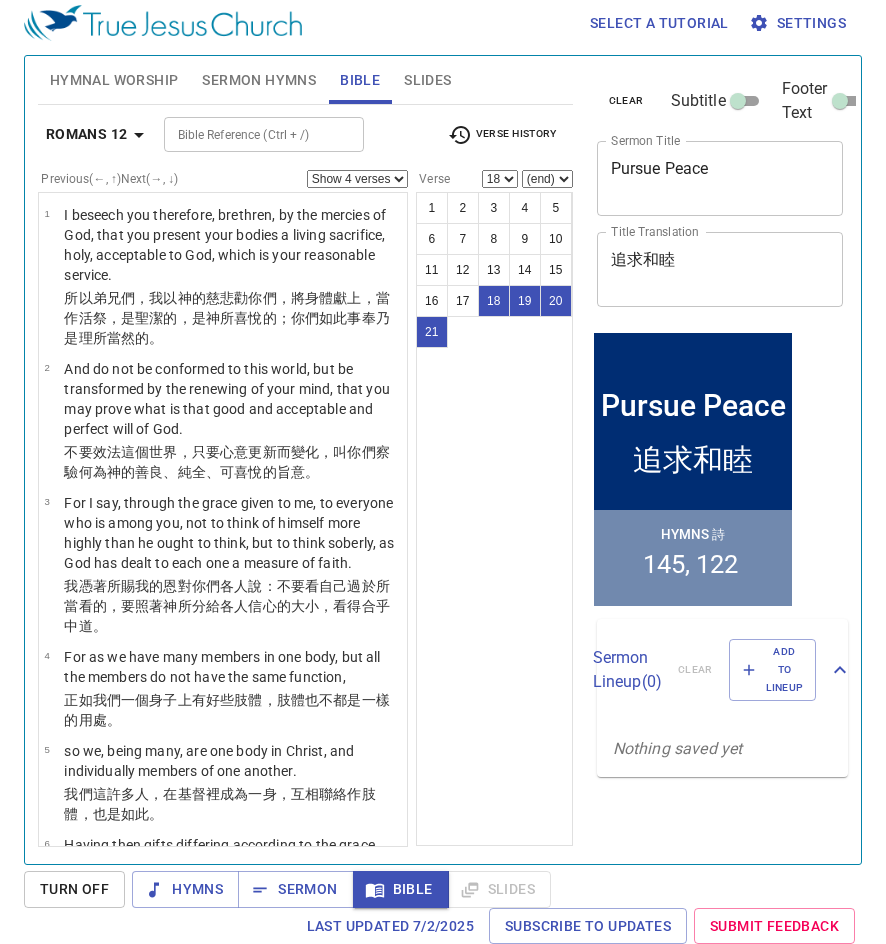 scroll, scrollTop: 9, scrollLeft: 0, axis: vertical 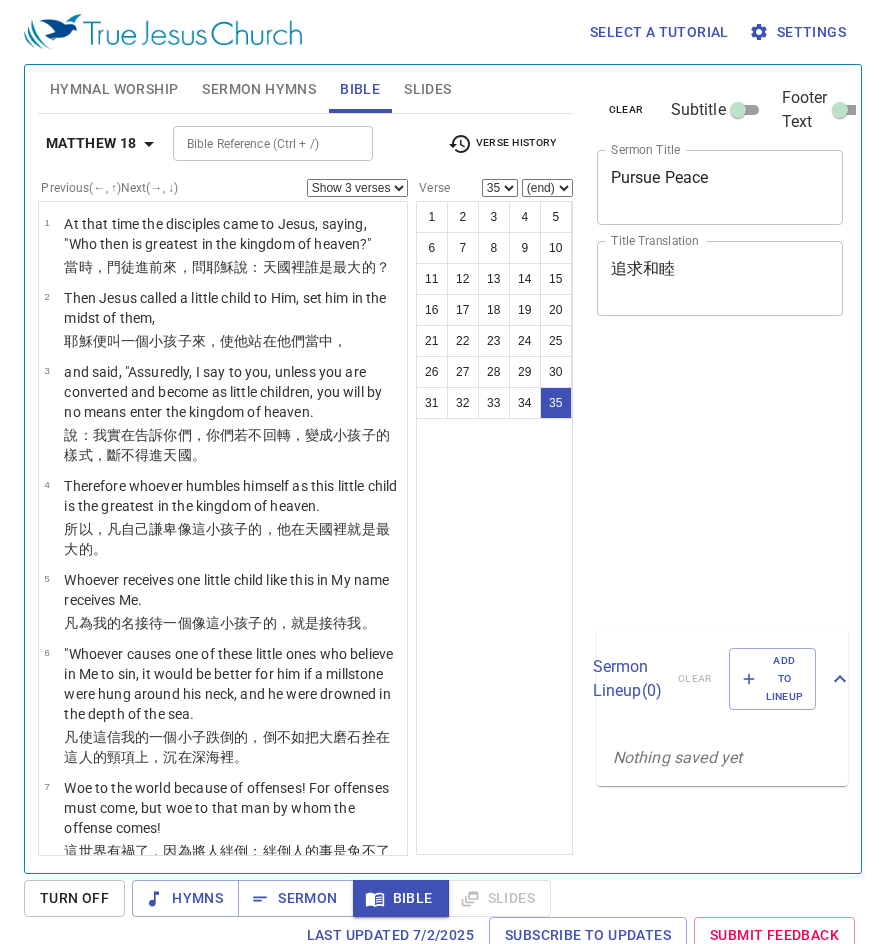 select on "3" 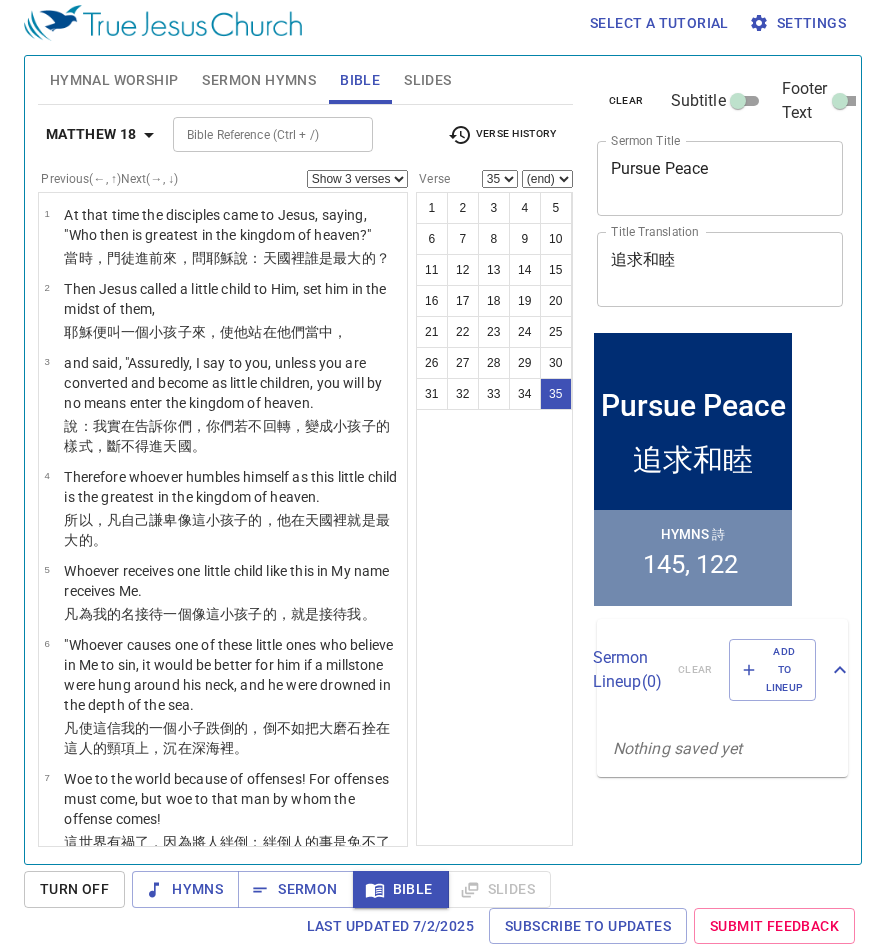 scroll, scrollTop: 9, scrollLeft: 0, axis: vertical 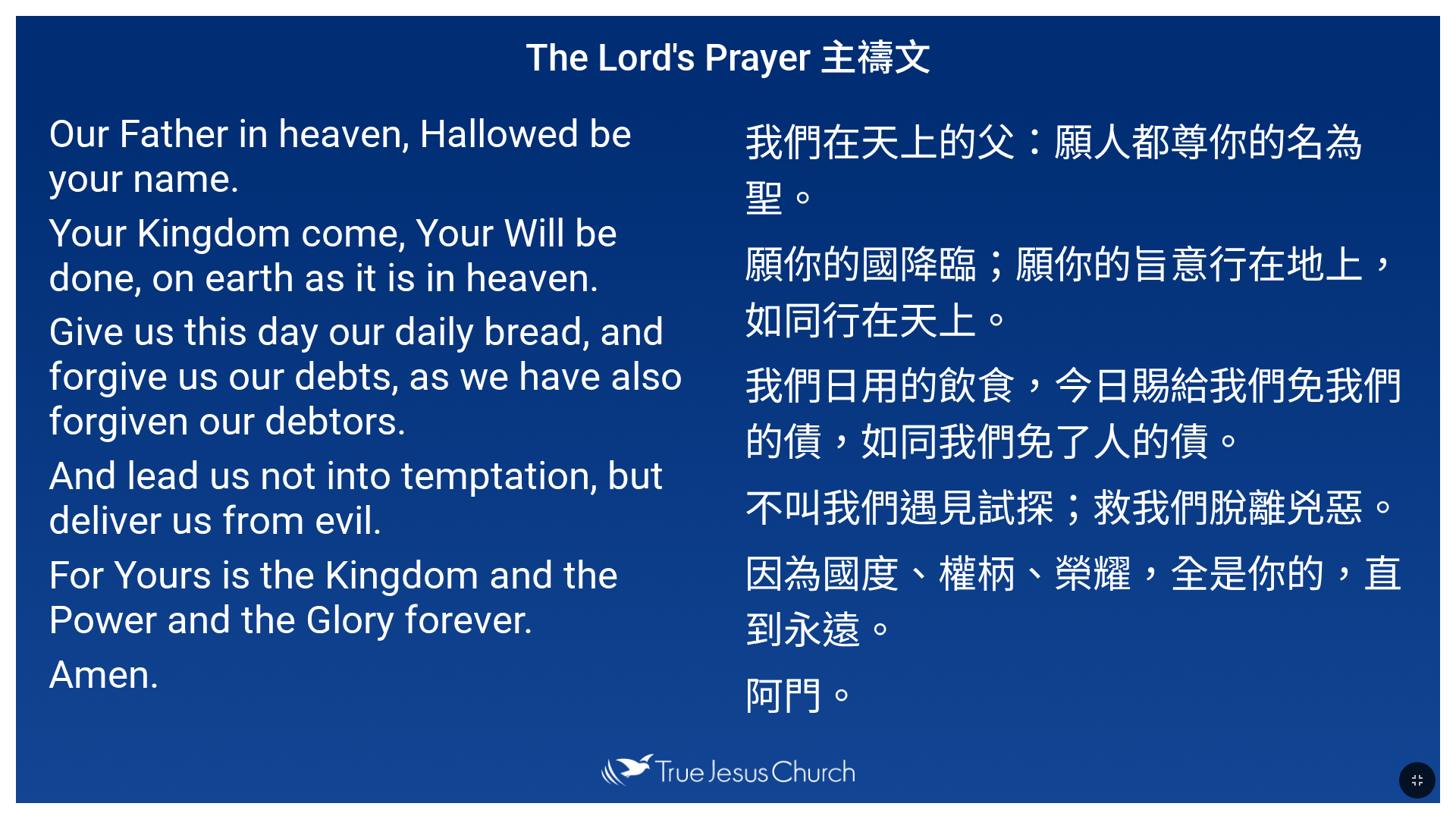 drag, startPoint x: 1042, startPoint y: 6, endPoint x: 1033, endPoint y: 28, distance: 23.76973 